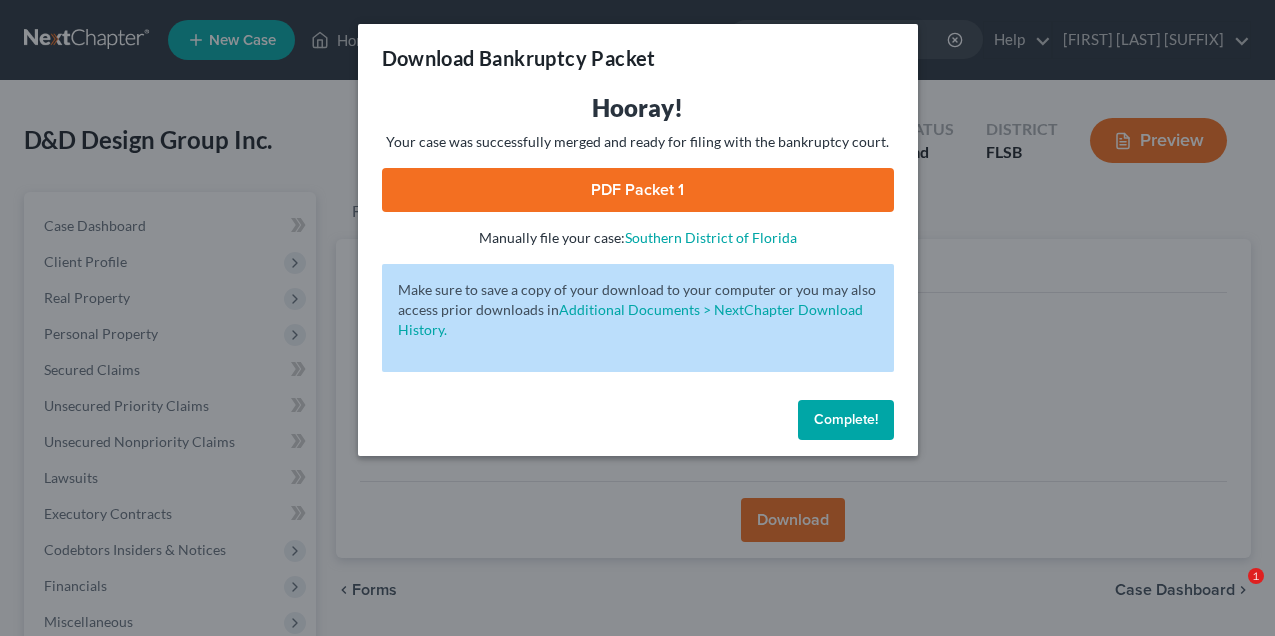 scroll, scrollTop: 280, scrollLeft: 0, axis: vertical 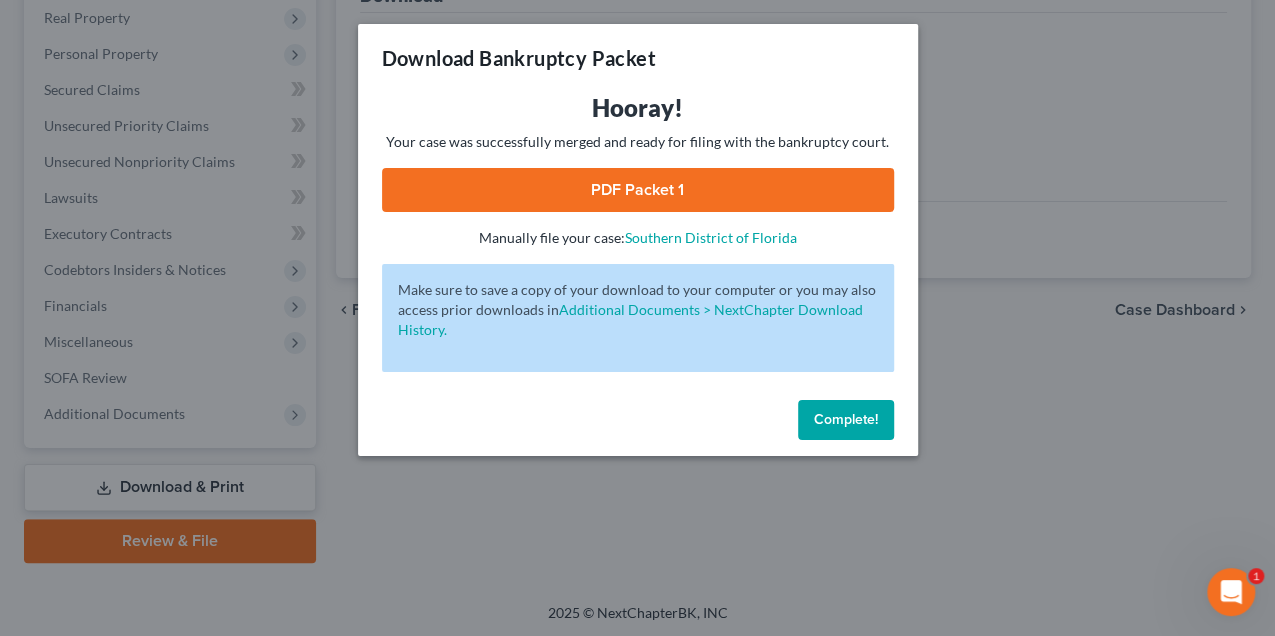 click on "Complete!" at bounding box center (846, 419) 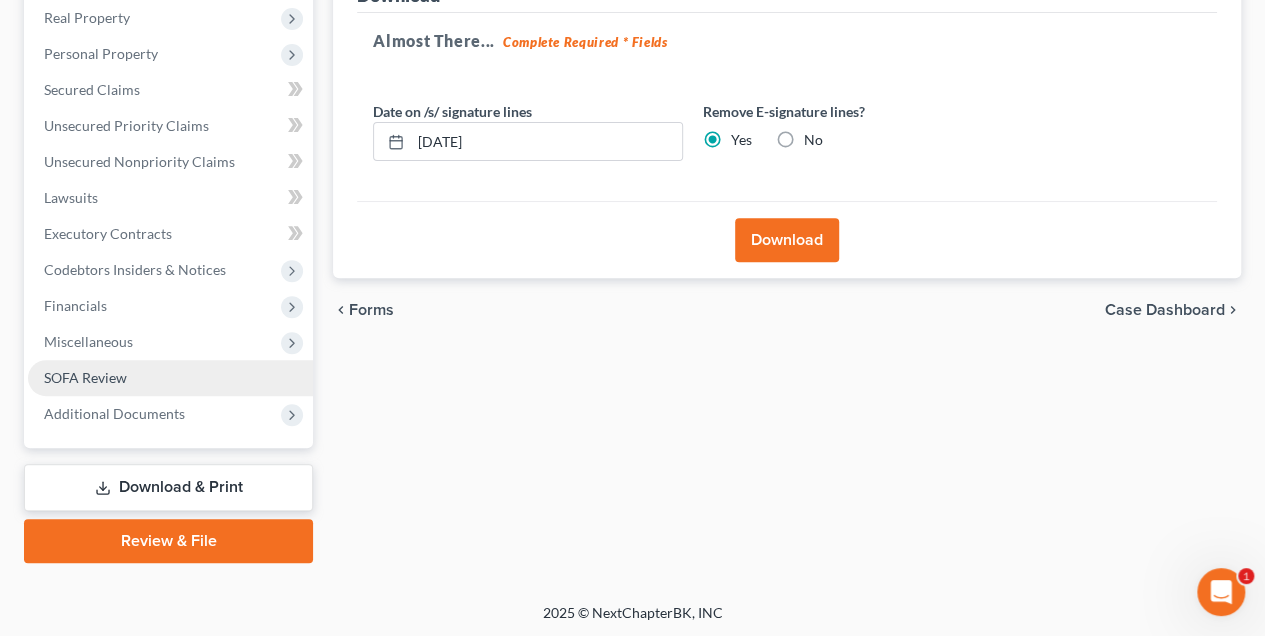 click on "SOFA Review" at bounding box center (85, 377) 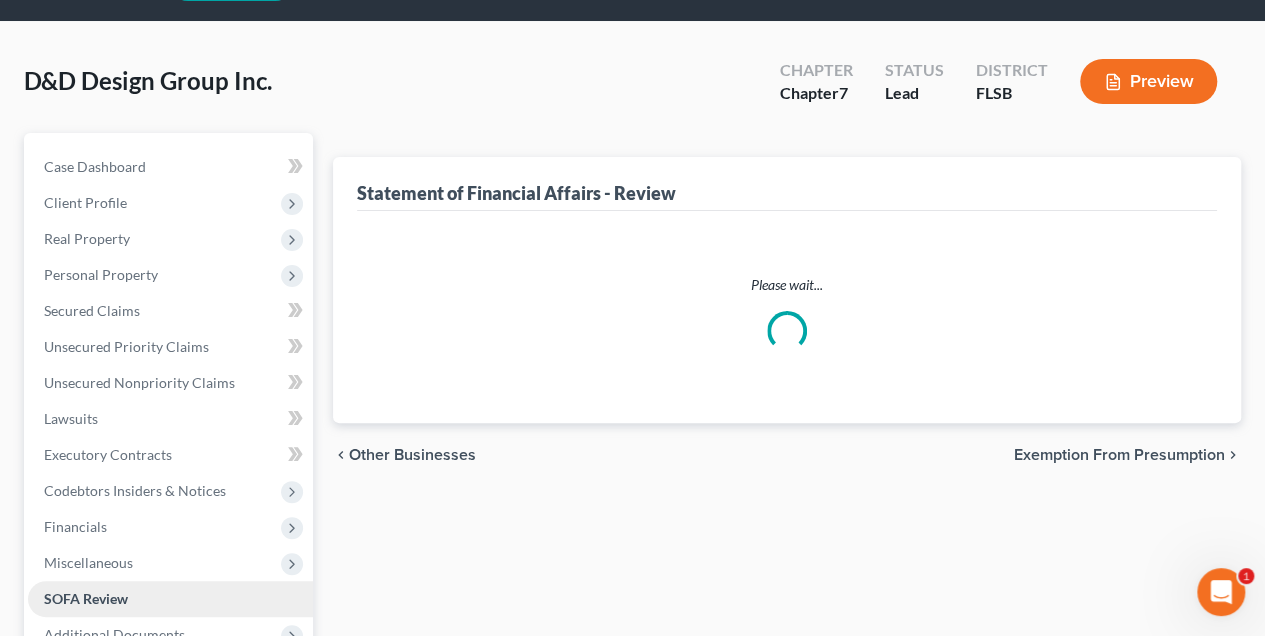 scroll, scrollTop: 0, scrollLeft: 0, axis: both 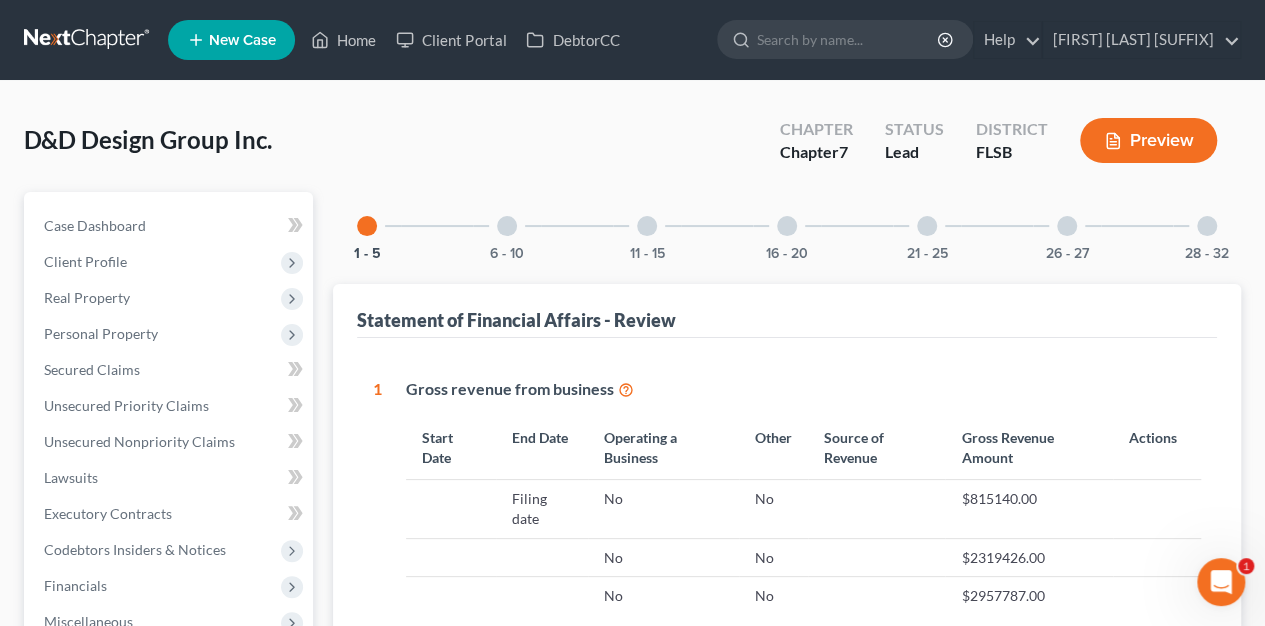 click at bounding box center (1207, 226) 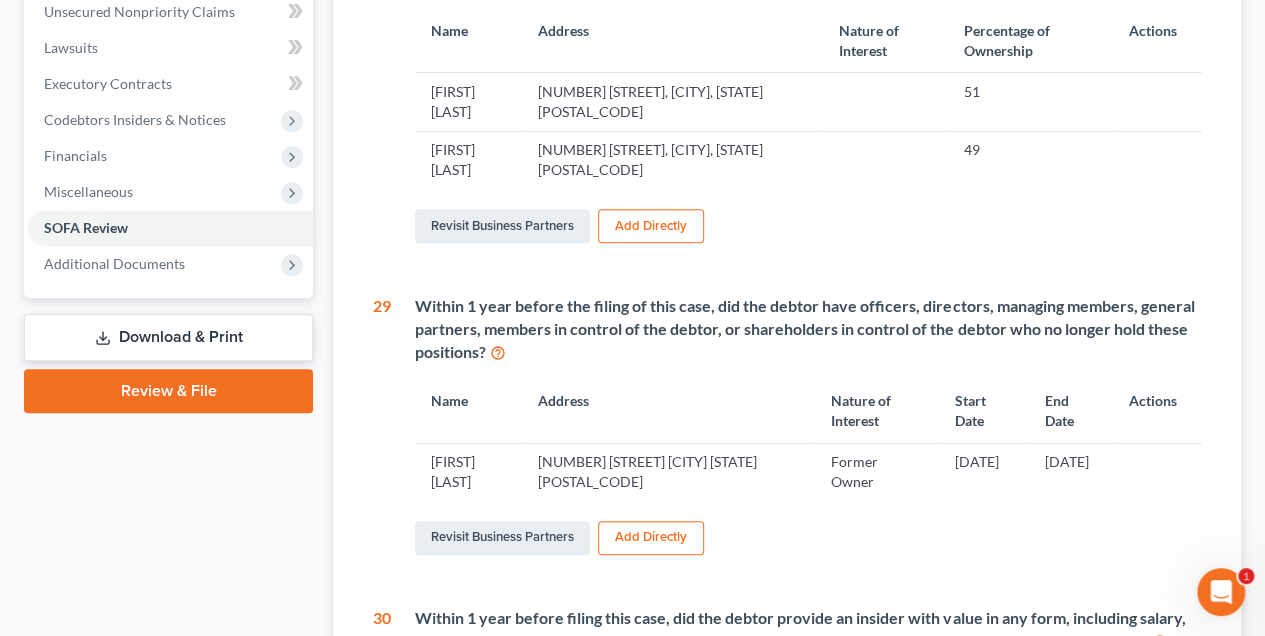 scroll, scrollTop: 447, scrollLeft: 0, axis: vertical 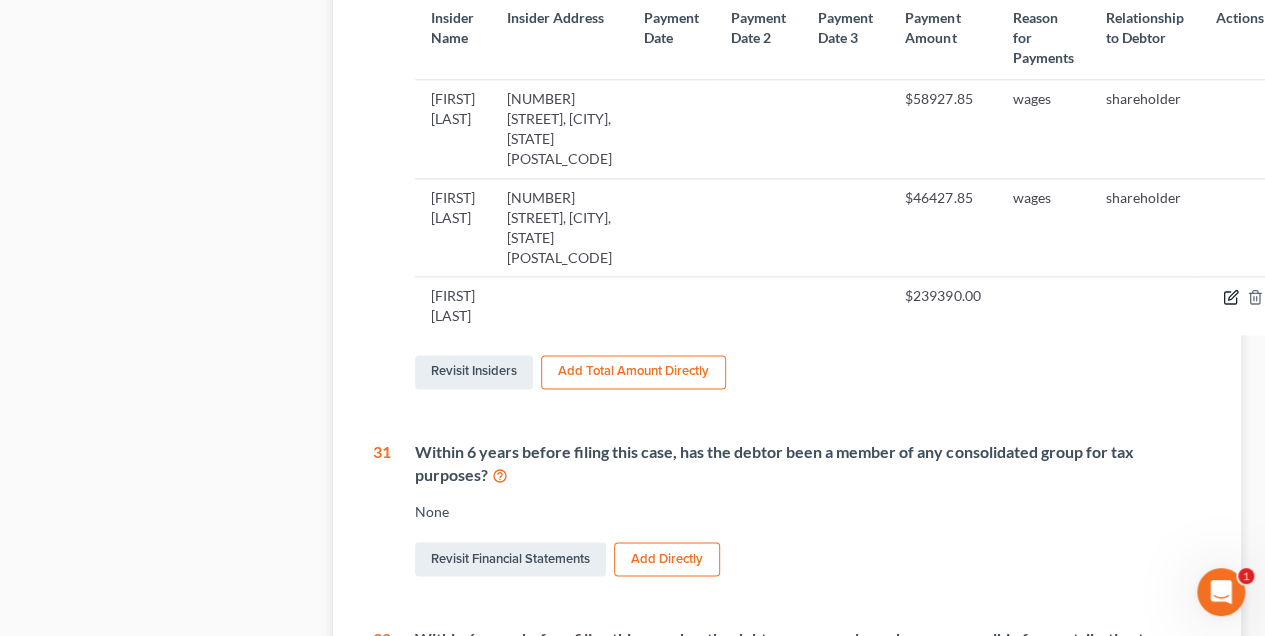 click 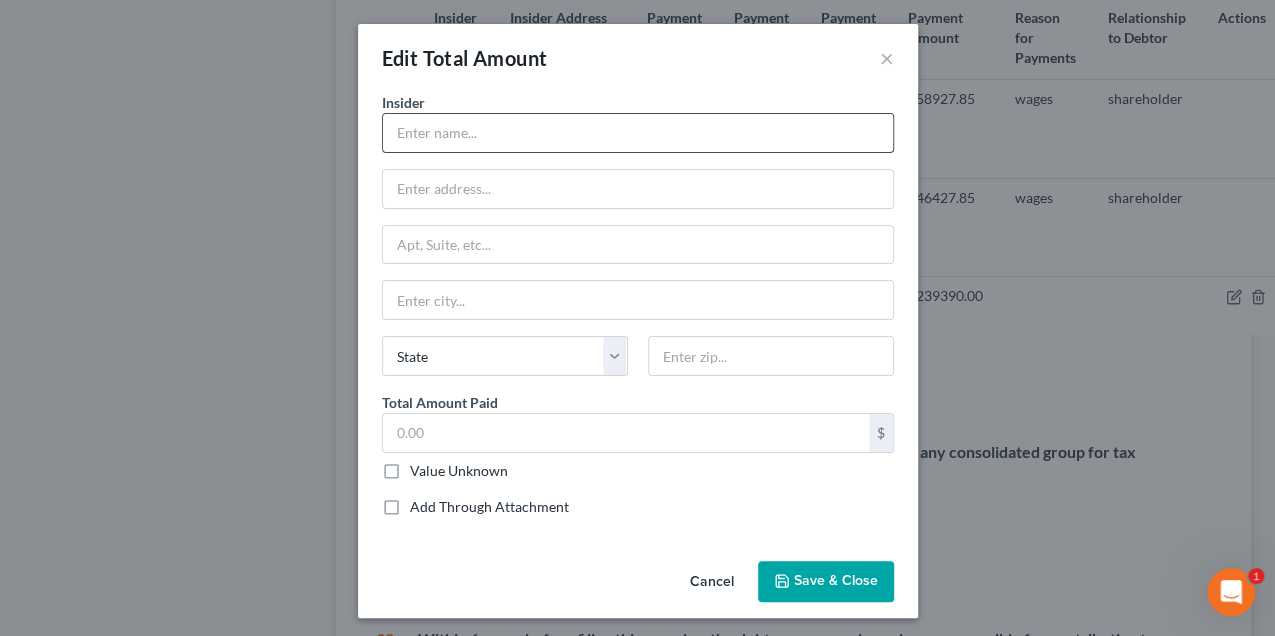 click at bounding box center (638, 133) 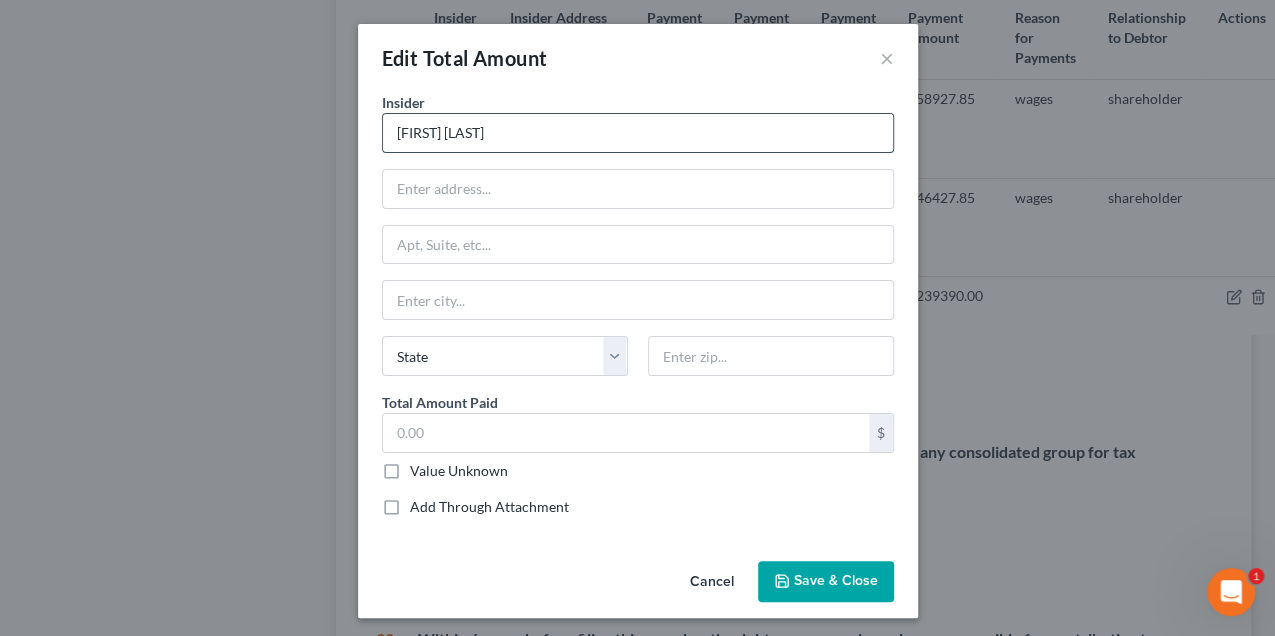 type on "[FIRST] [LAST]" 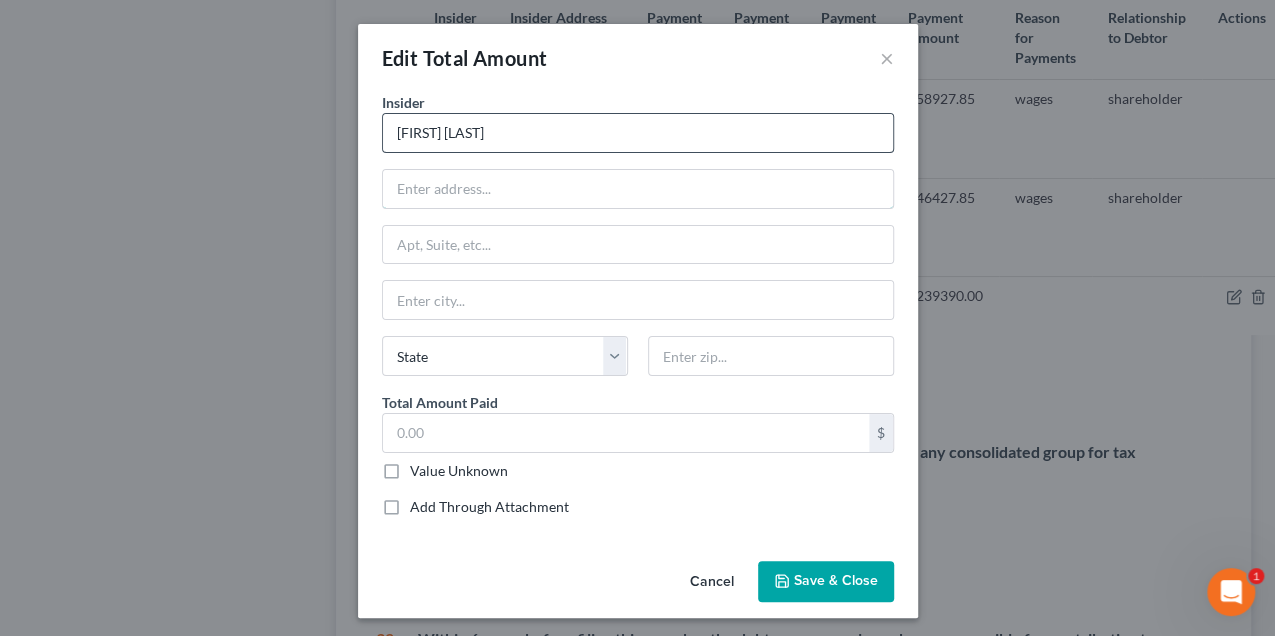 type on "1061 River Wind Dr." 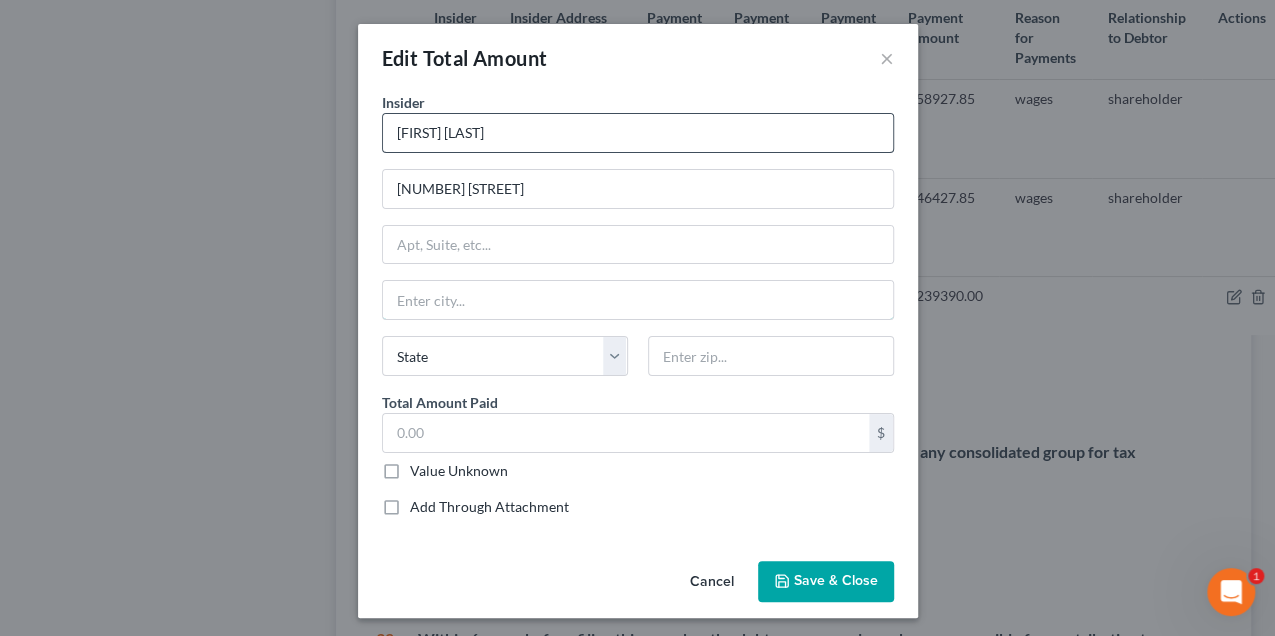 type on "Vero Beach" 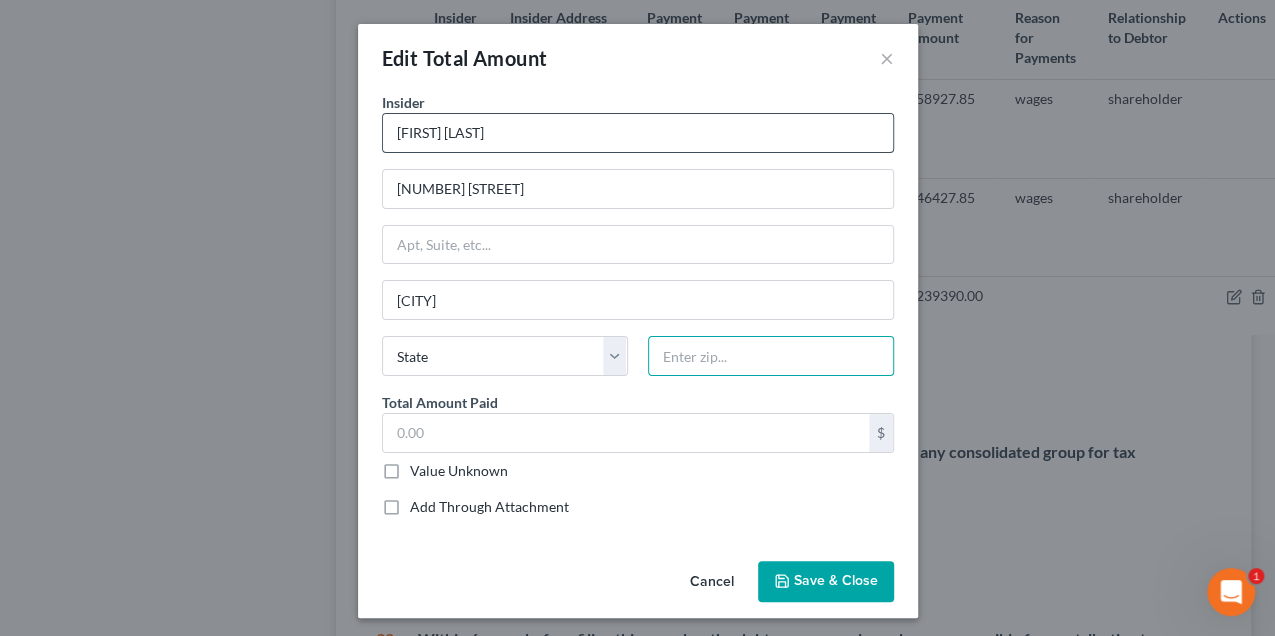 type on "32962" 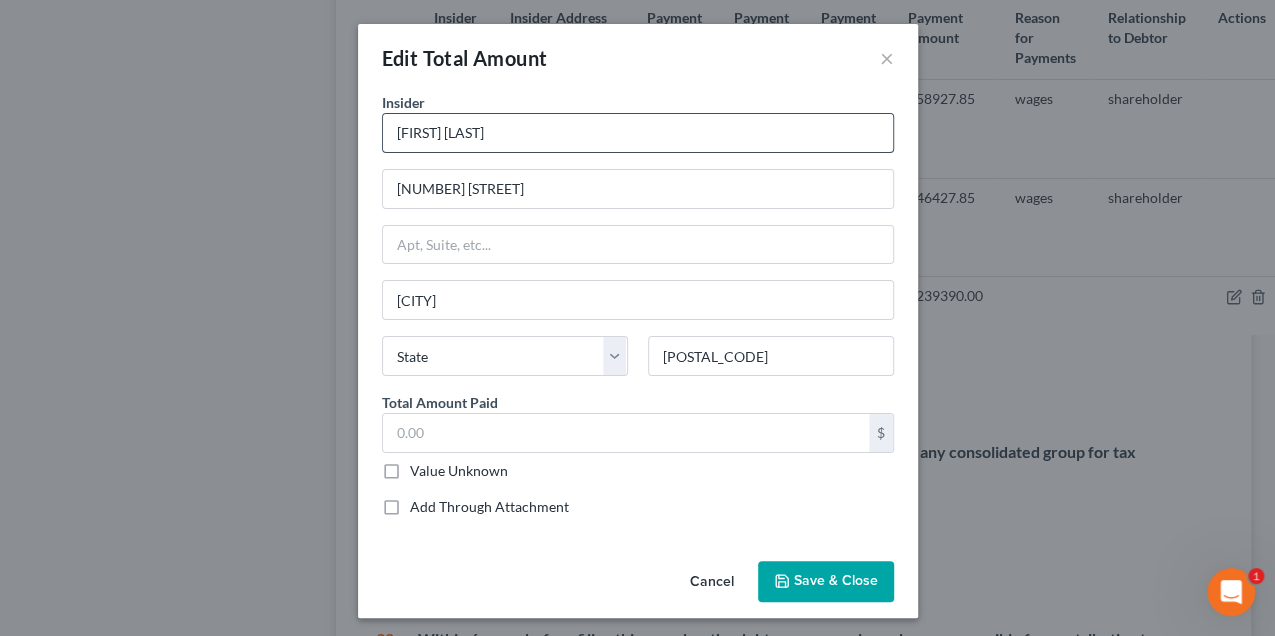 type on "[FIRST] [LAST]" 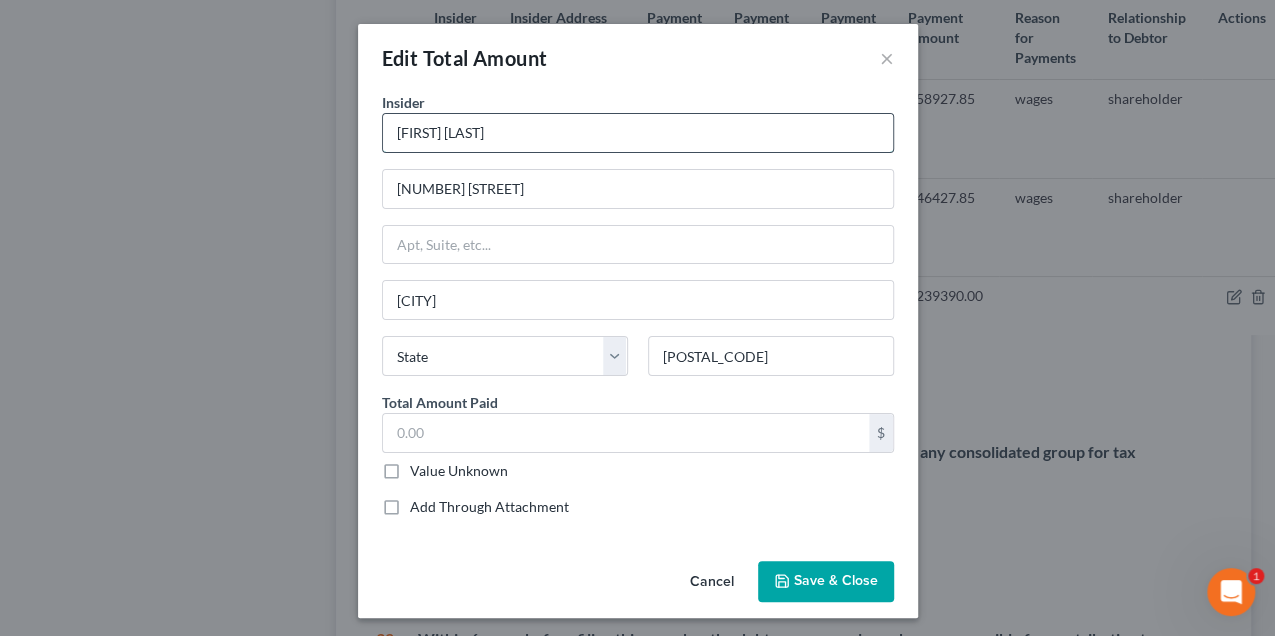 select on "9" 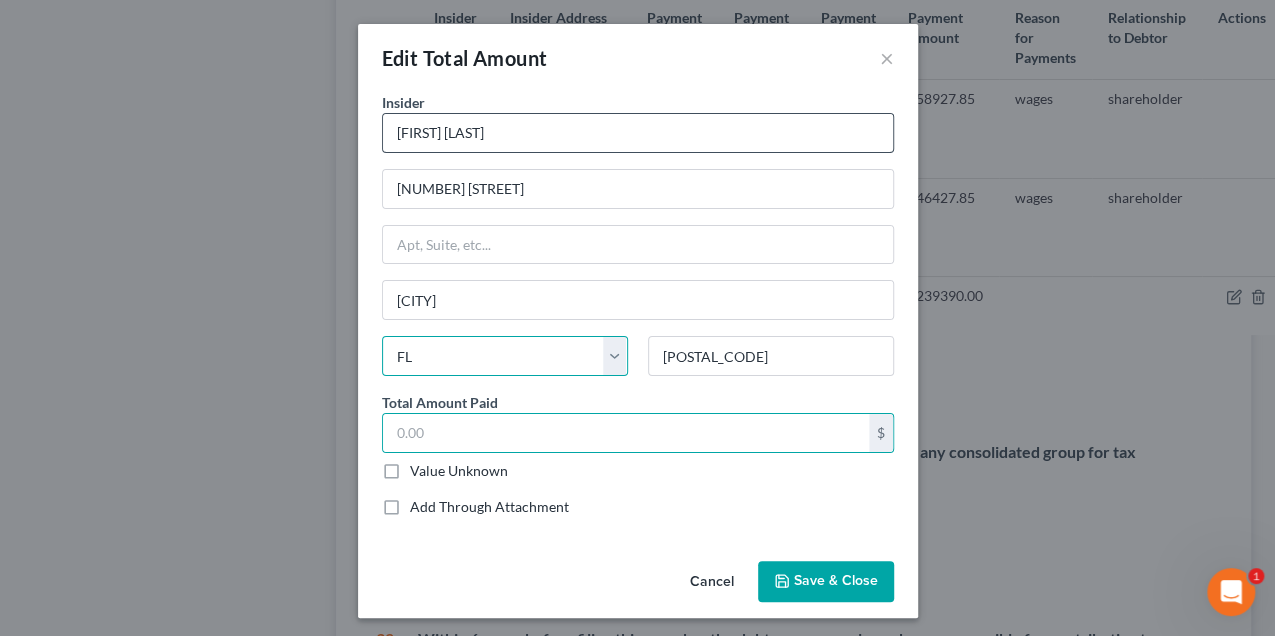 select 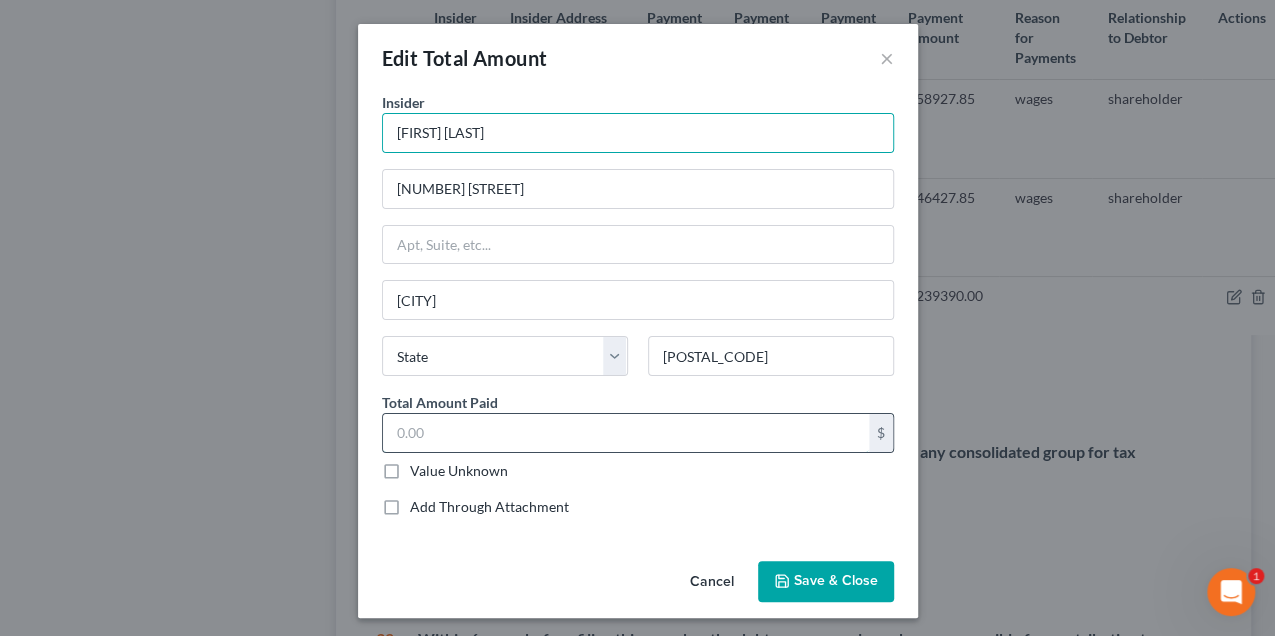 click at bounding box center [626, 433] 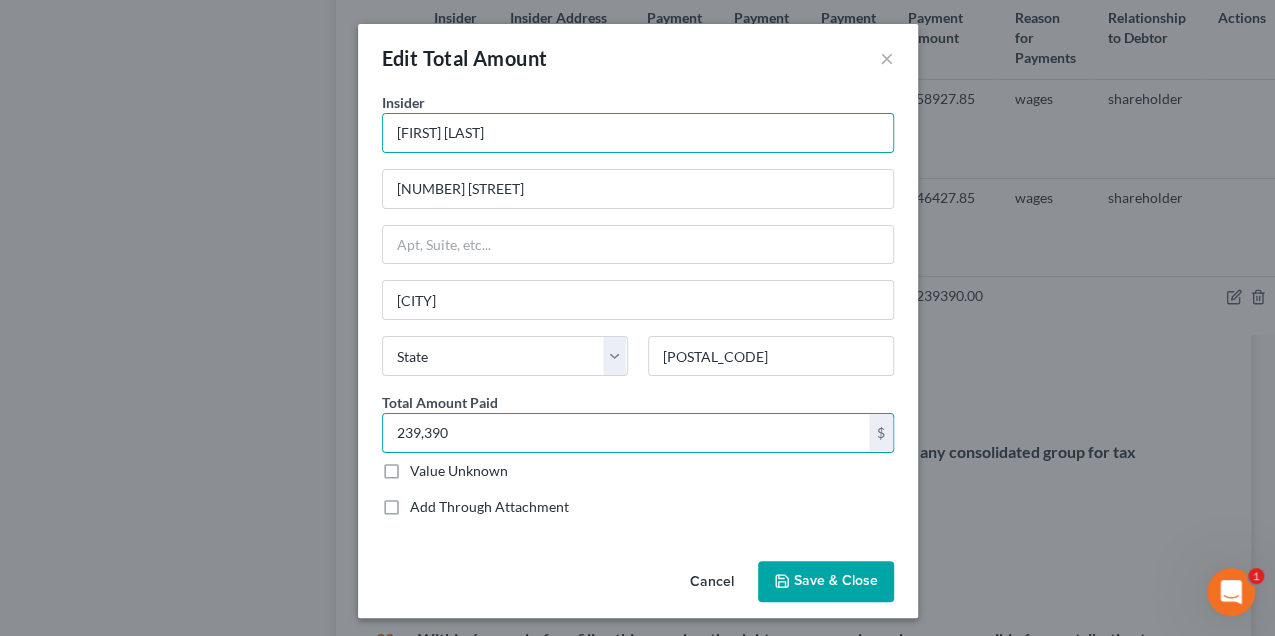 type on "239,390" 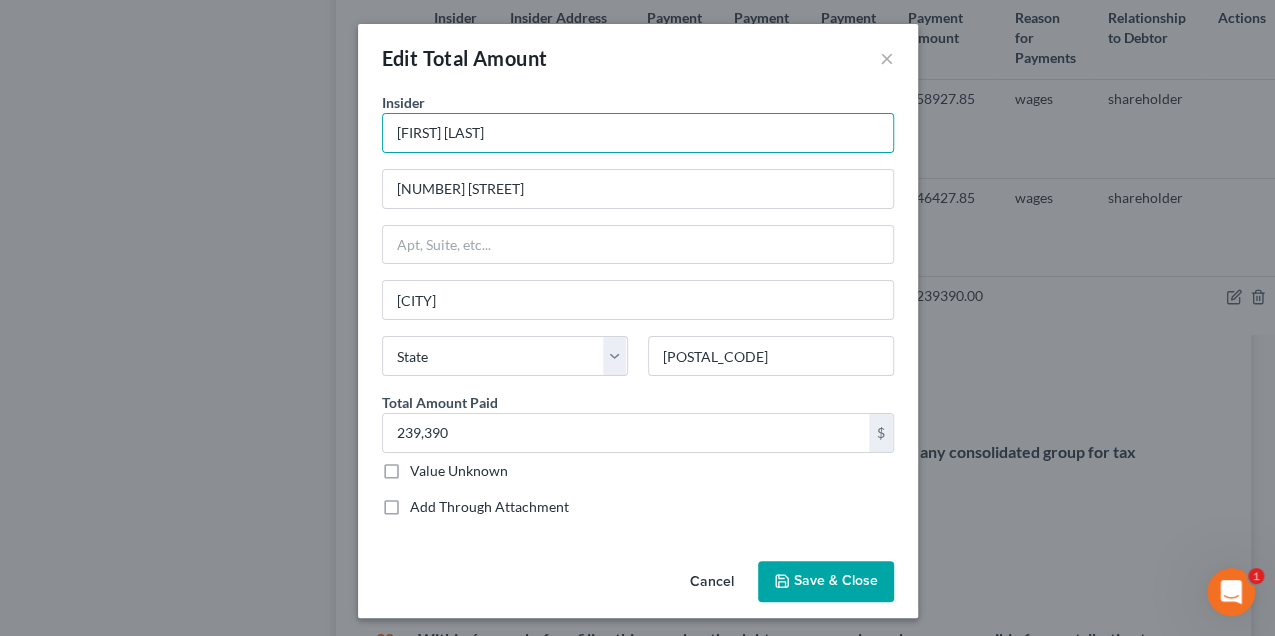 click on "Save & Close" at bounding box center [836, 581] 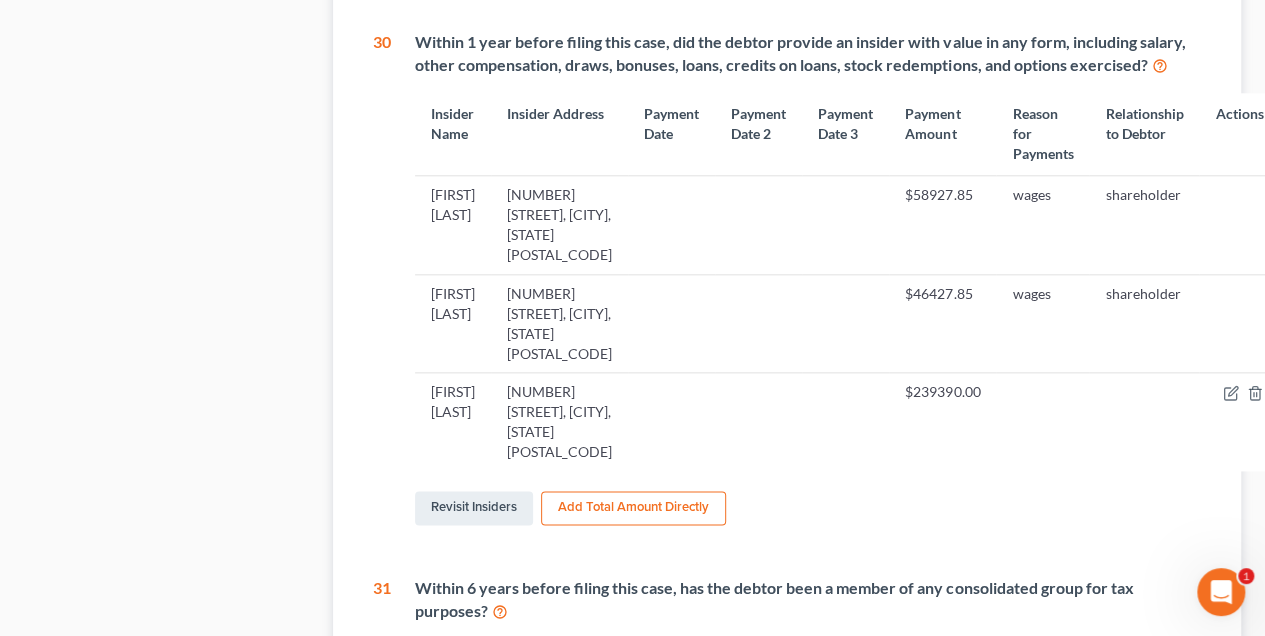 scroll, scrollTop: 998, scrollLeft: 0, axis: vertical 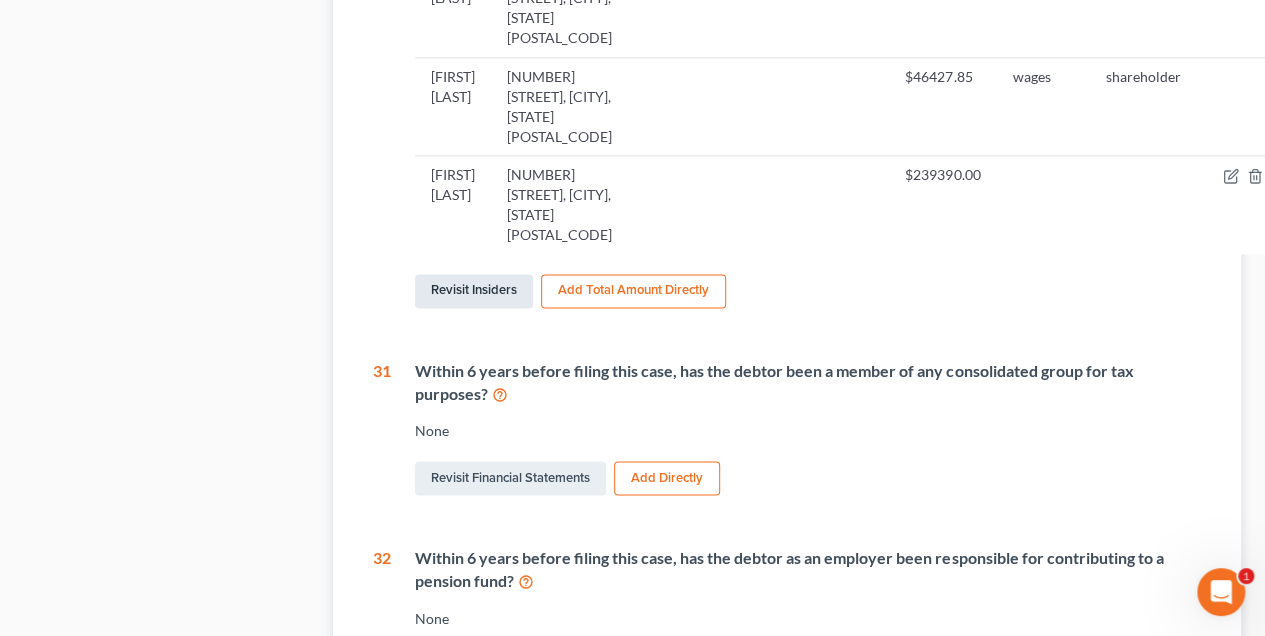 click on "Revisit Insiders" at bounding box center [474, 291] 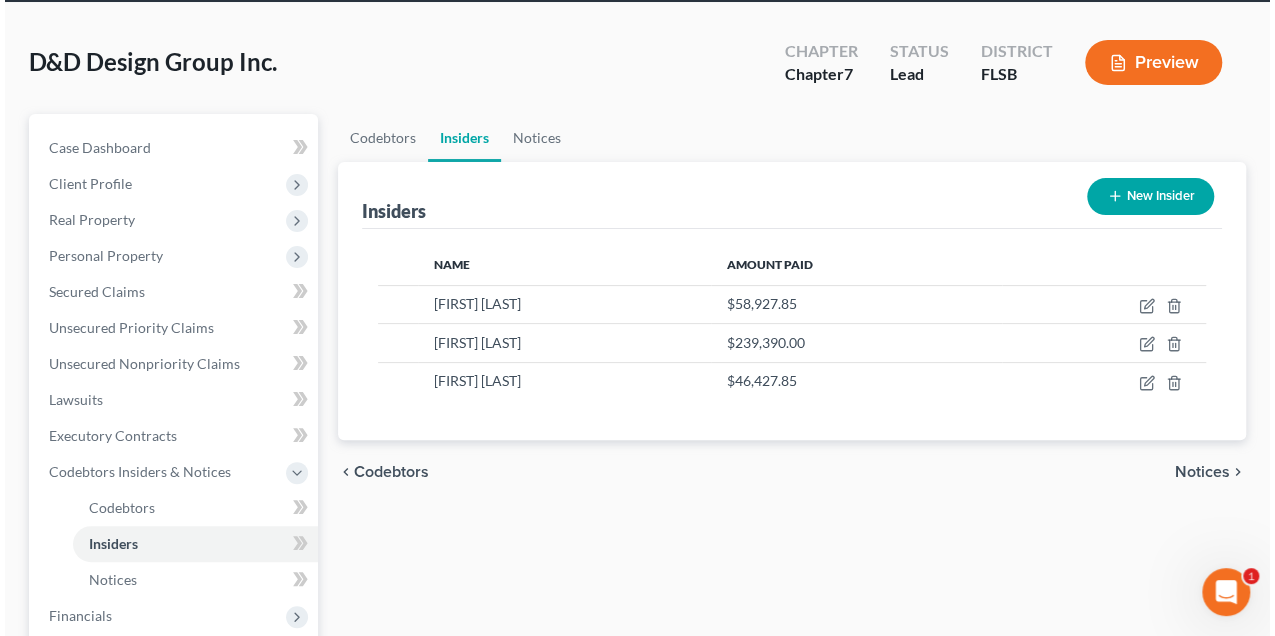 scroll, scrollTop: 0, scrollLeft: 0, axis: both 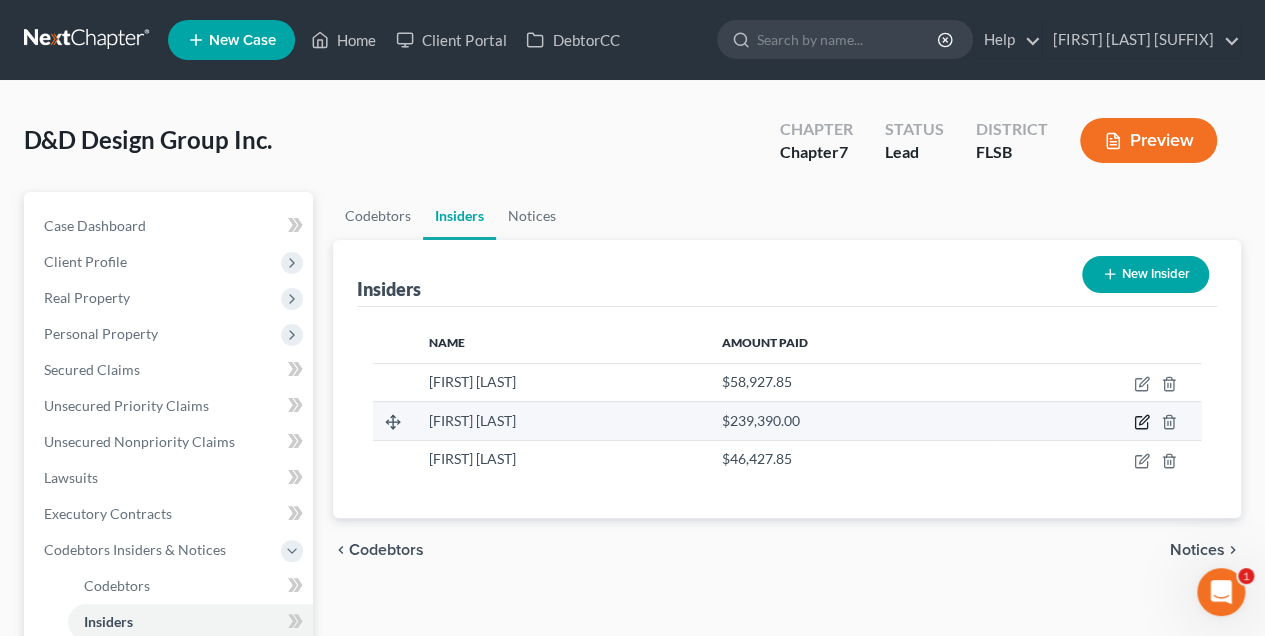 click 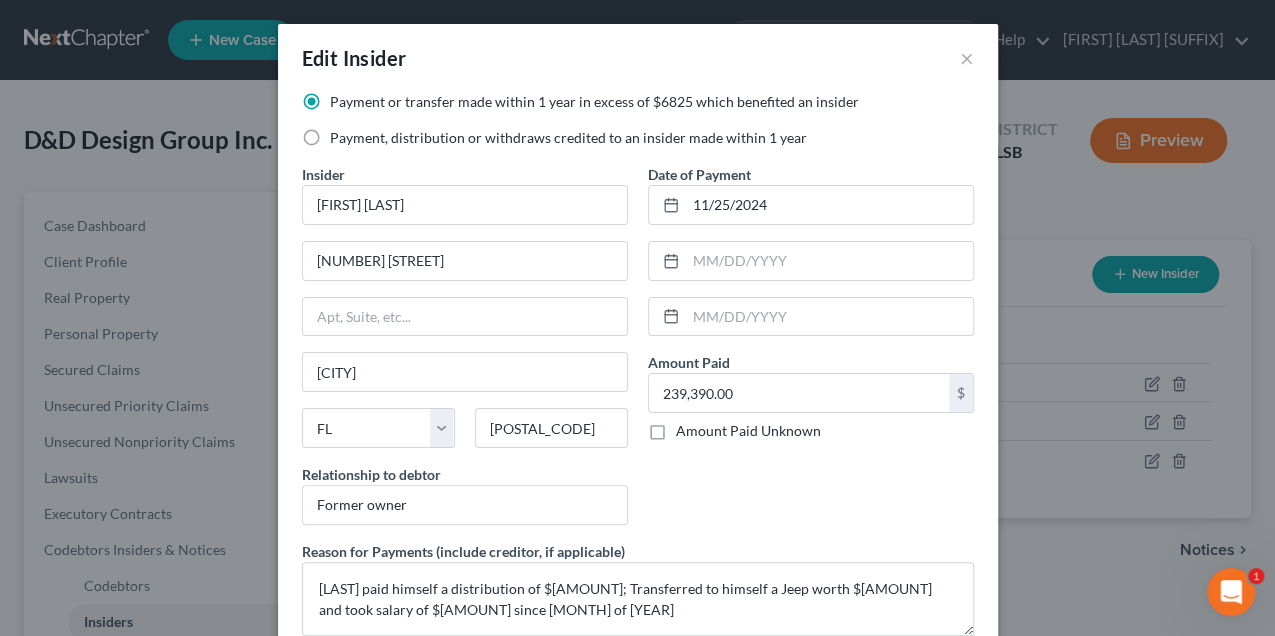 click on "Payment, distribution or withdraws credited to an insider made within 1 year" at bounding box center (568, 138) 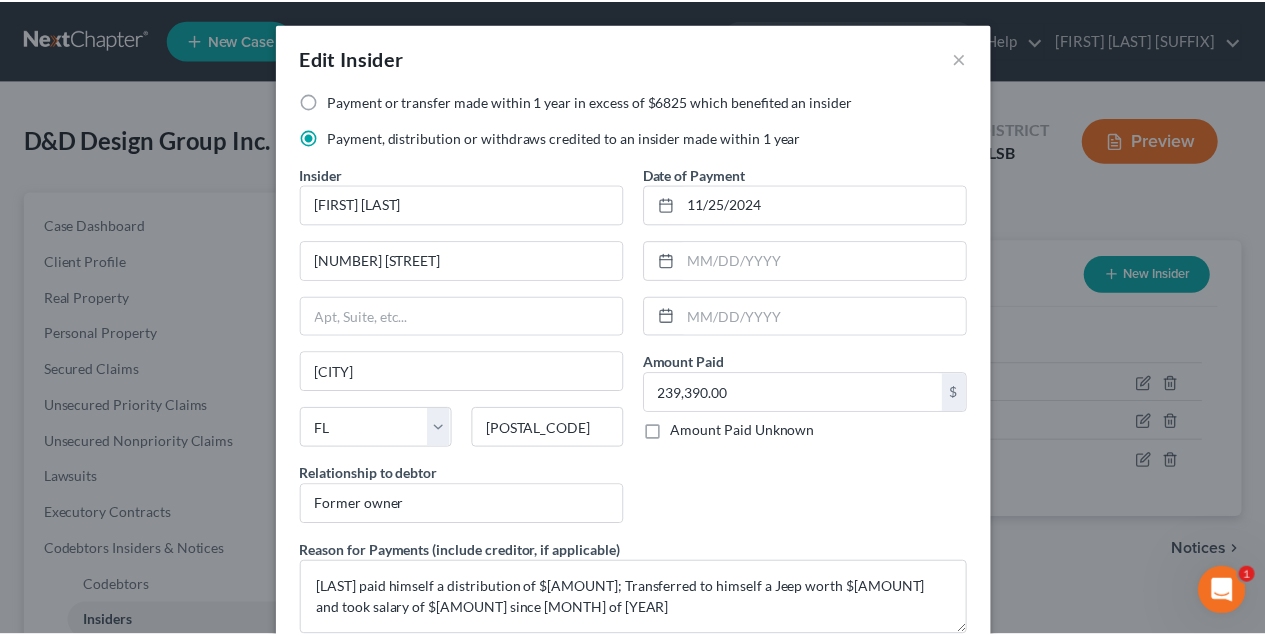 scroll, scrollTop: 106, scrollLeft: 0, axis: vertical 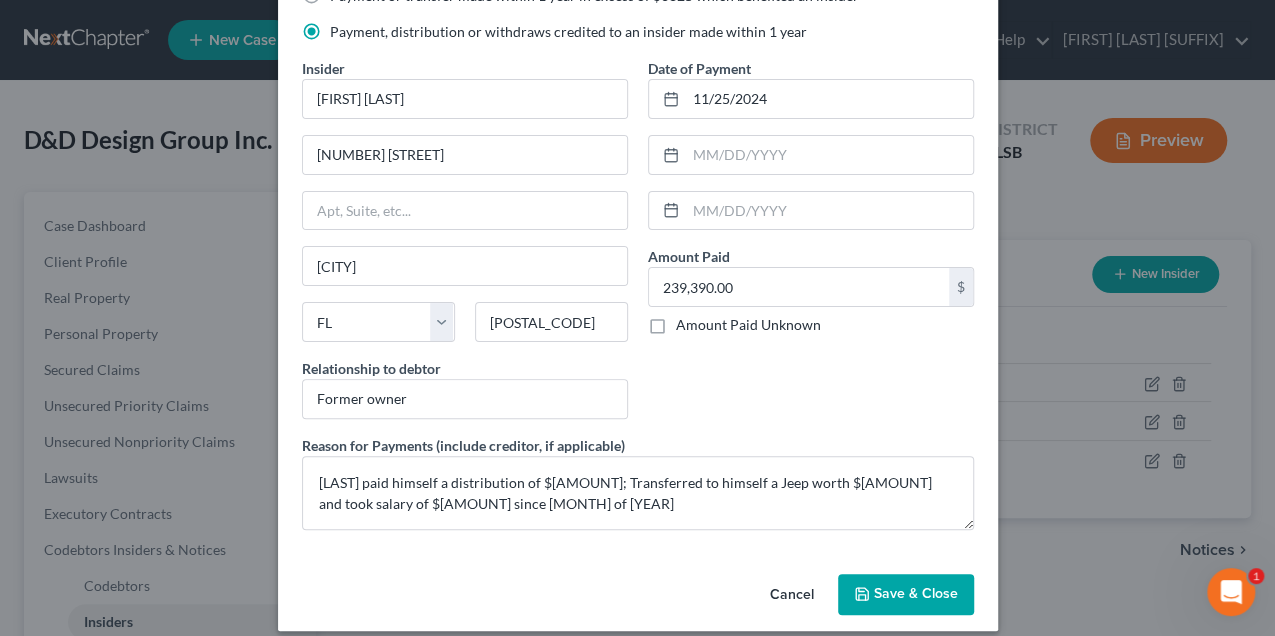 click on "Save & Close" at bounding box center (916, 594) 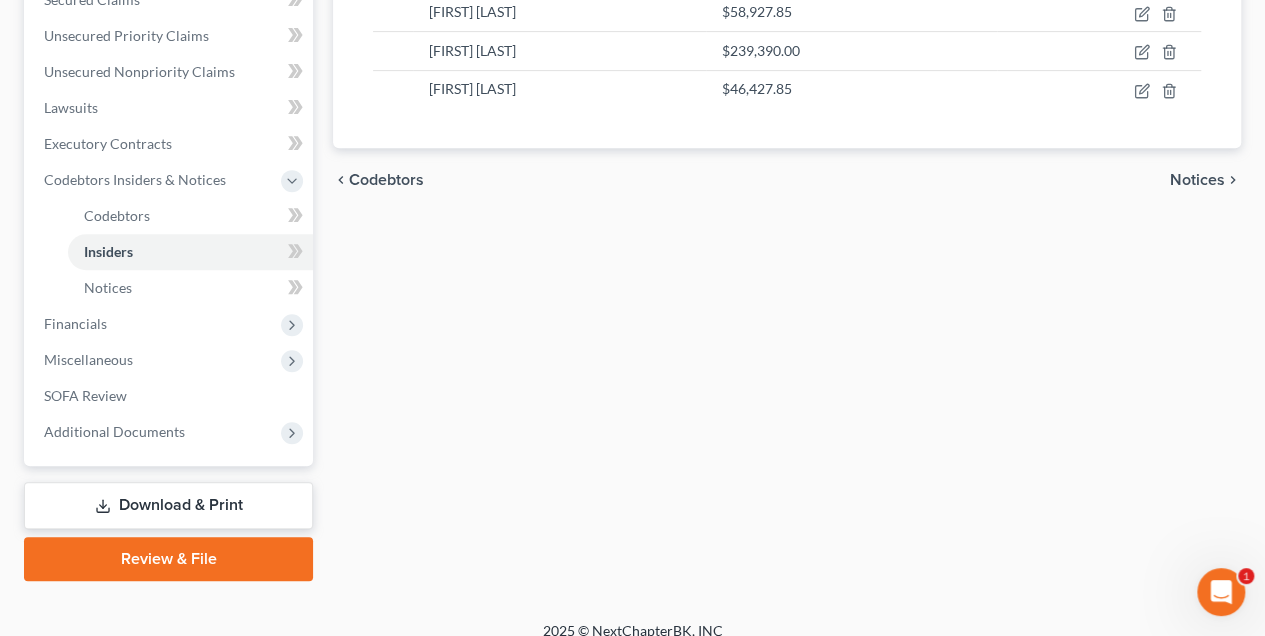 scroll, scrollTop: 388, scrollLeft: 0, axis: vertical 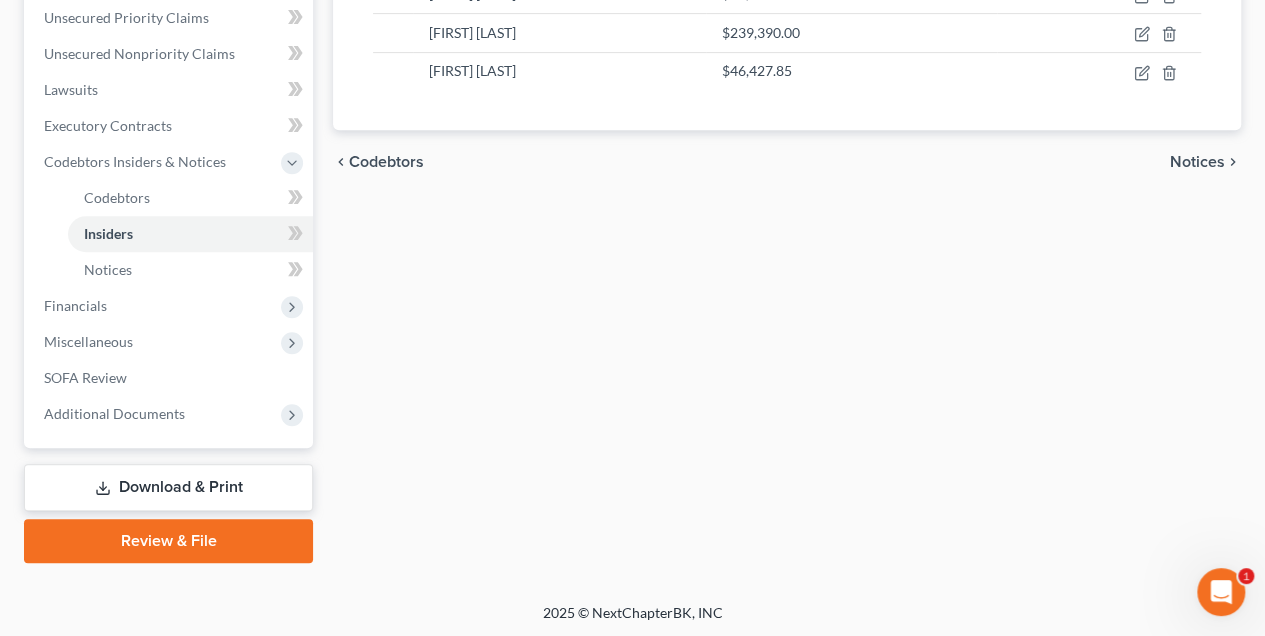 click on "Download & Print" at bounding box center [168, 487] 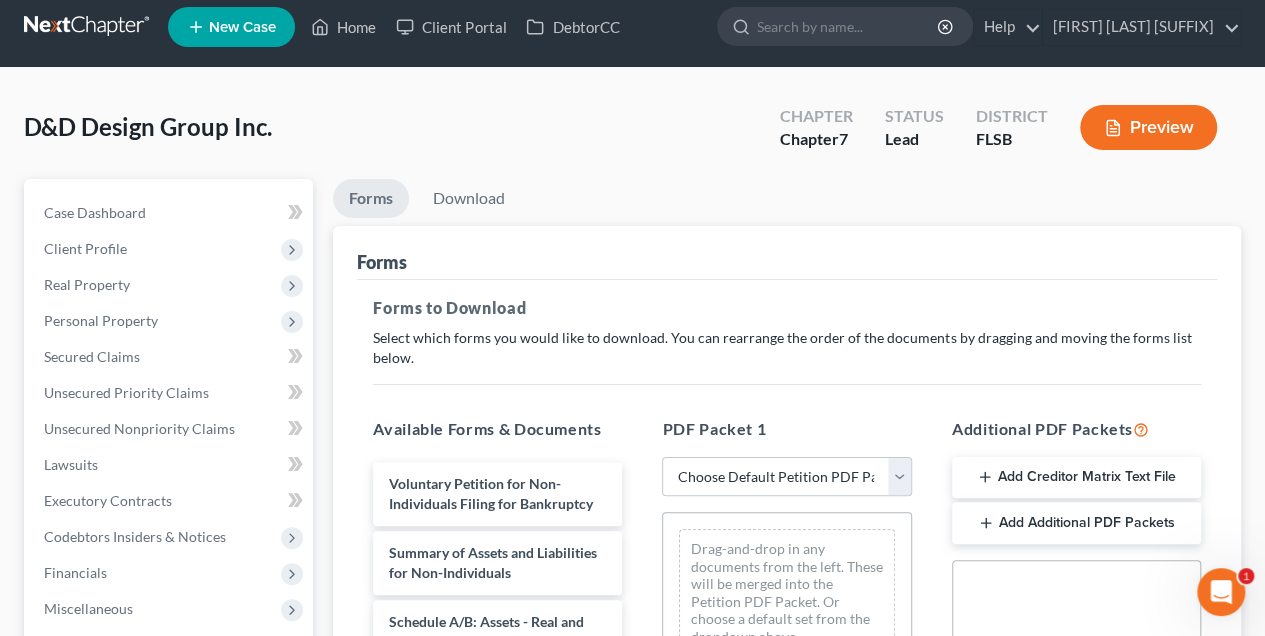 scroll, scrollTop: 0, scrollLeft: 0, axis: both 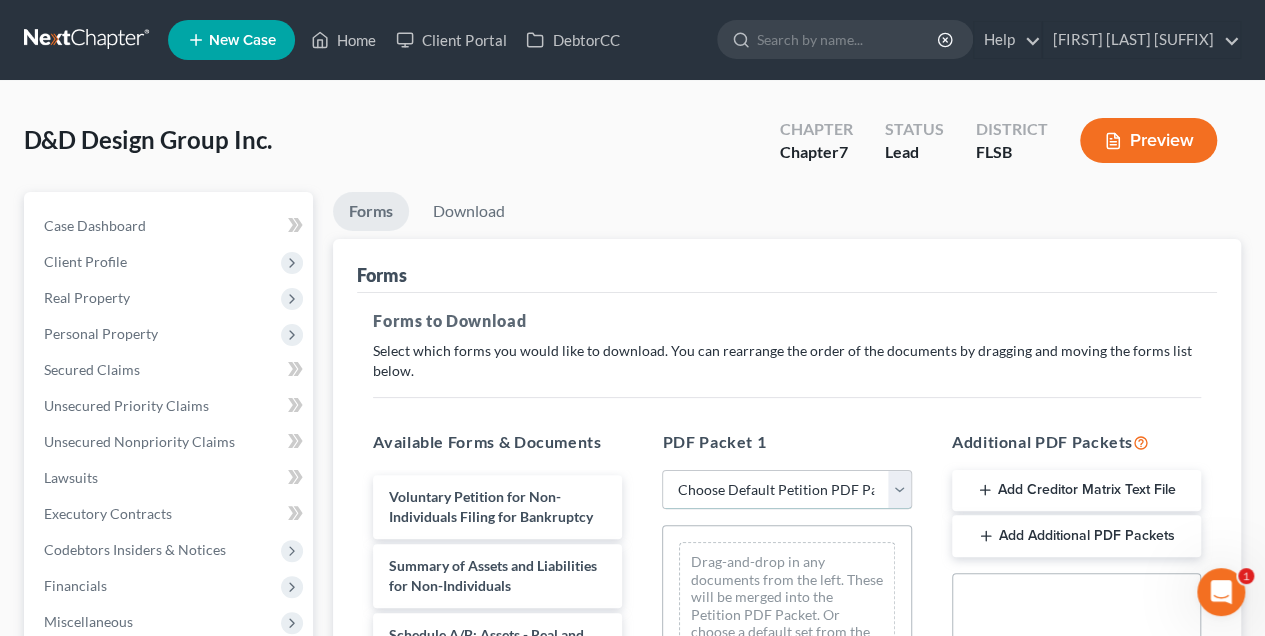 click on "Choose Default Petition PDF Packet Complete Bankruptcy Petition (all forms and schedules) Emergency Filing Forms (Petition and Creditor List Only) Amended Forms Signature Pages Only Plan Draft 1.0 D&D Template" at bounding box center (786, 490) 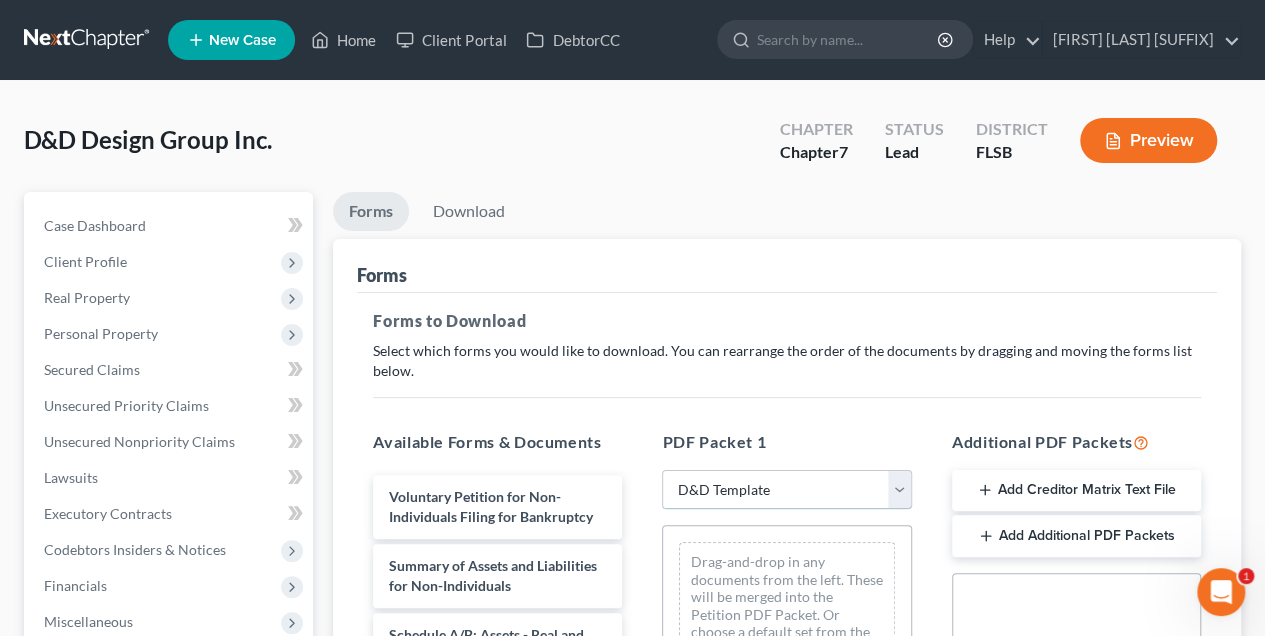 click on "Choose Default Petition PDF Packet Complete Bankruptcy Petition (all forms and schedules) Emergency Filing Forms (Petition and Creditor List Only) Amended Forms Signature Pages Only Plan Draft 1.0 D&D Template" at bounding box center (786, 490) 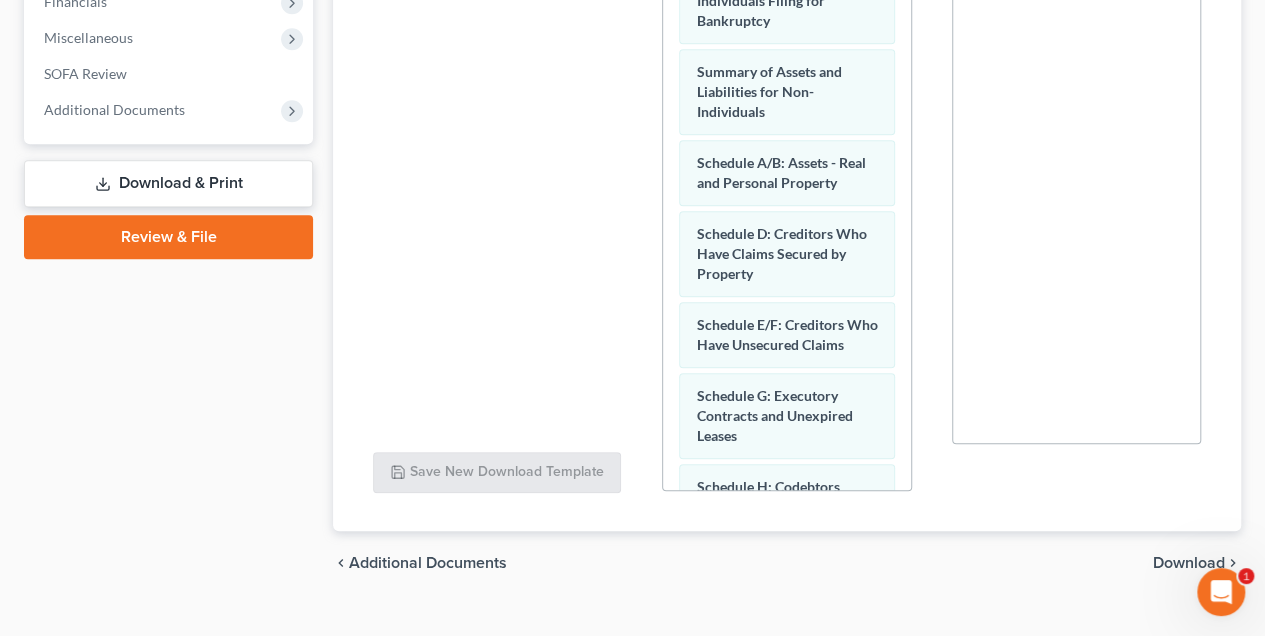 scroll, scrollTop: 617, scrollLeft: 0, axis: vertical 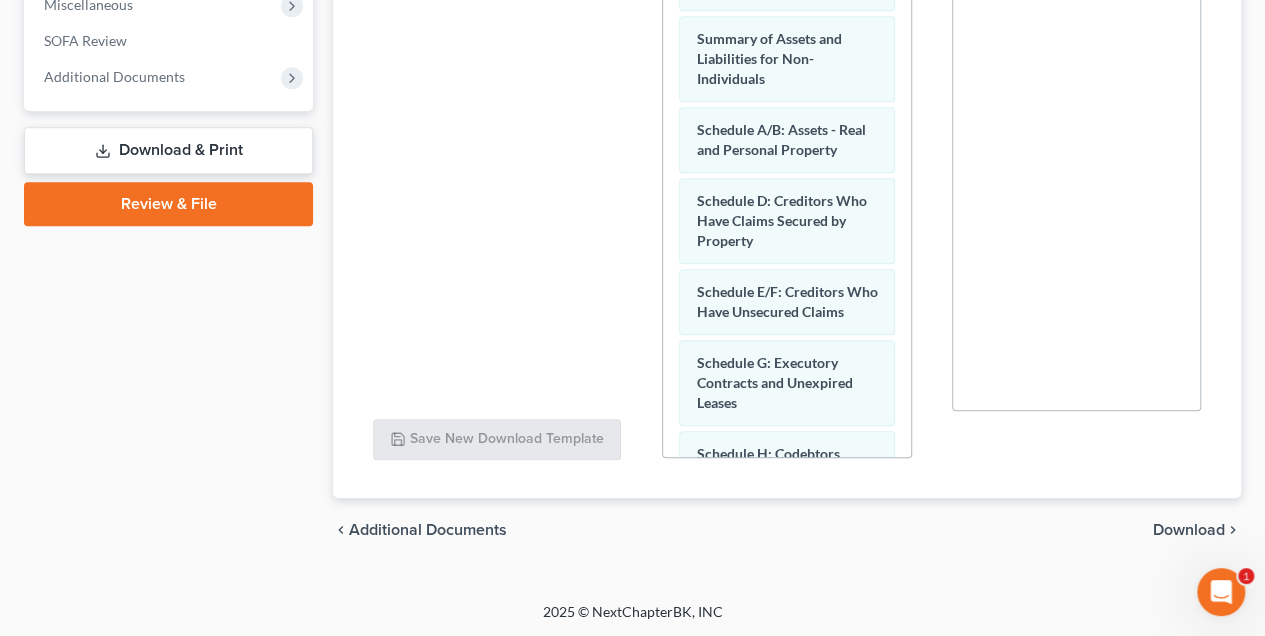 click on "Download" at bounding box center (1189, 530) 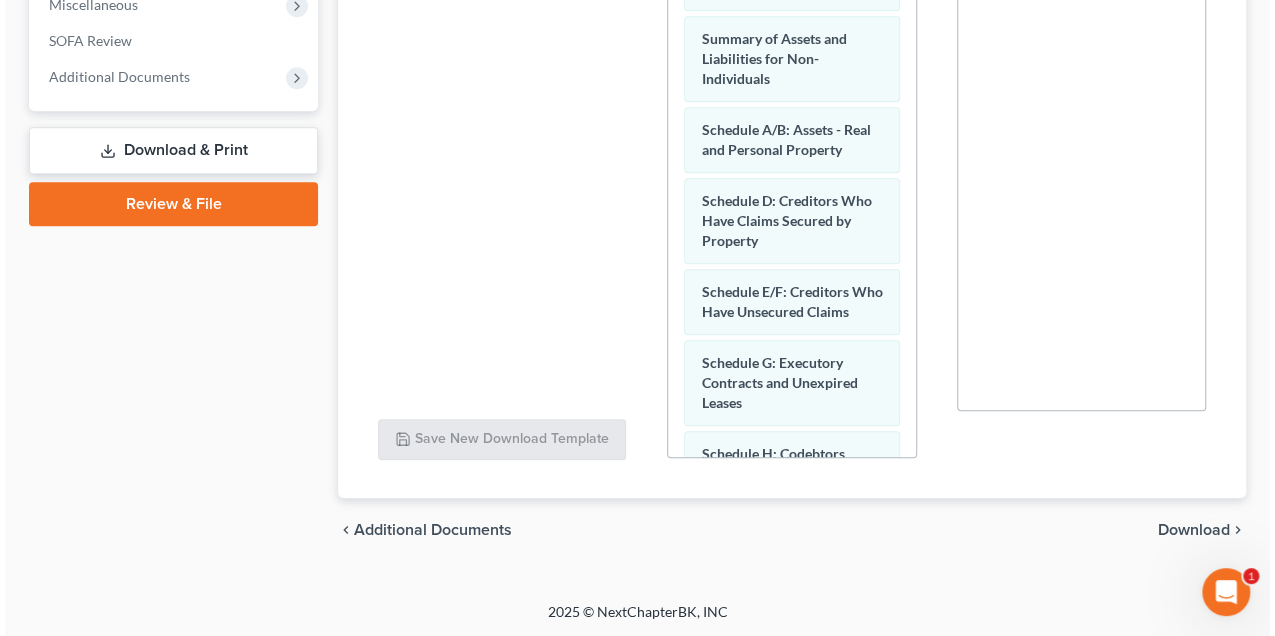 scroll, scrollTop: 280, scrollLeft: 0, axis: vertical 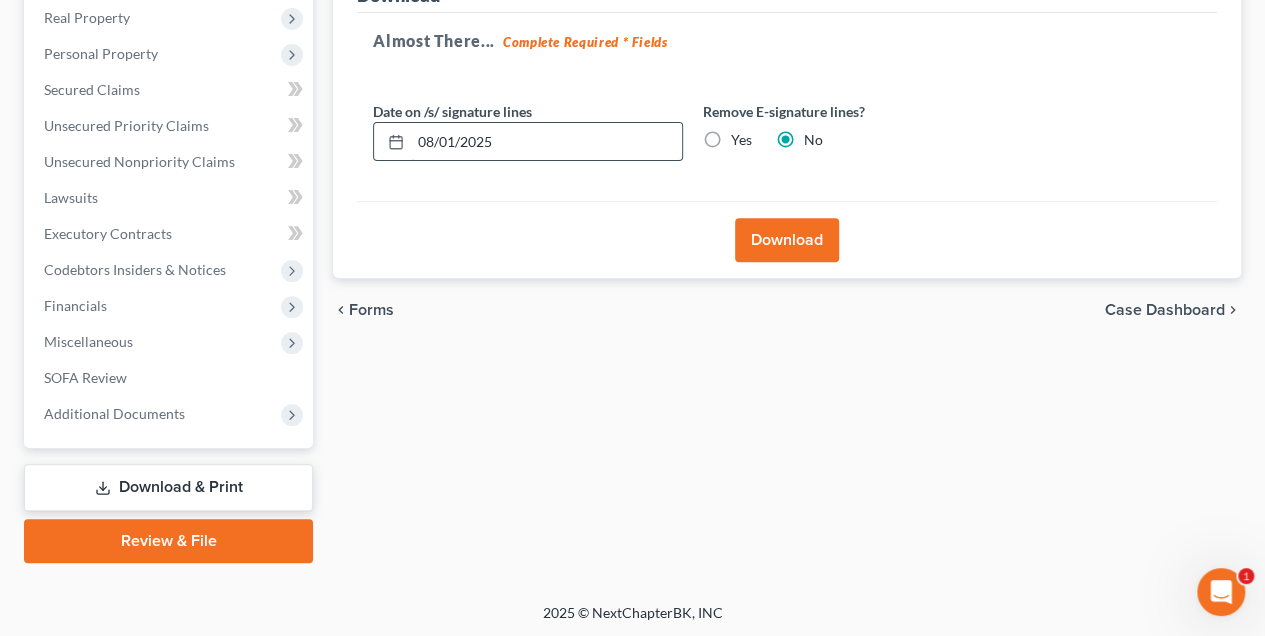 click on "08/01/2025" at bounding box center (546, 142) 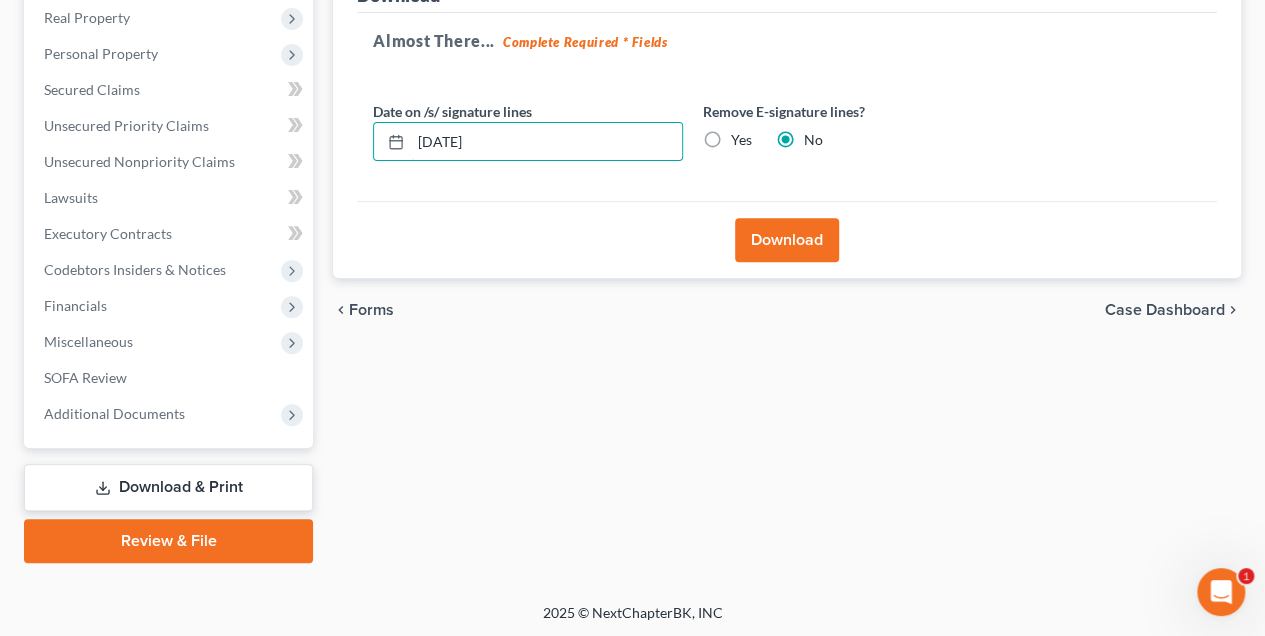type on "[DATE]" 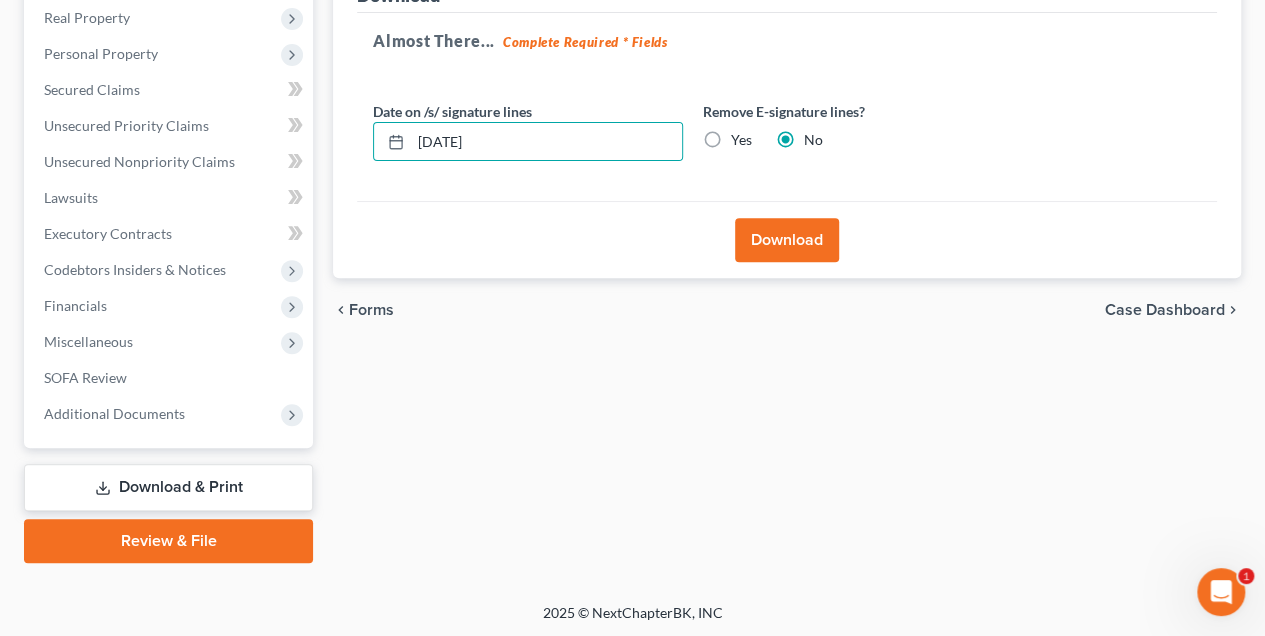 click on "Yes" at bounding box center (741, 140) 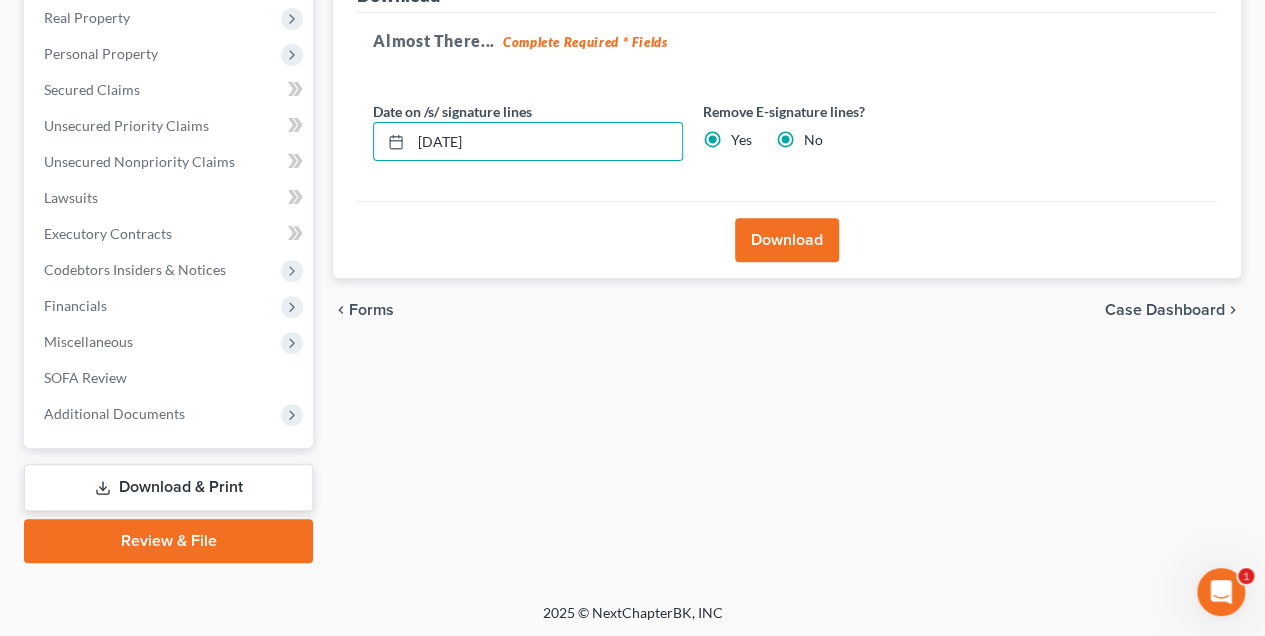 radio on "false" 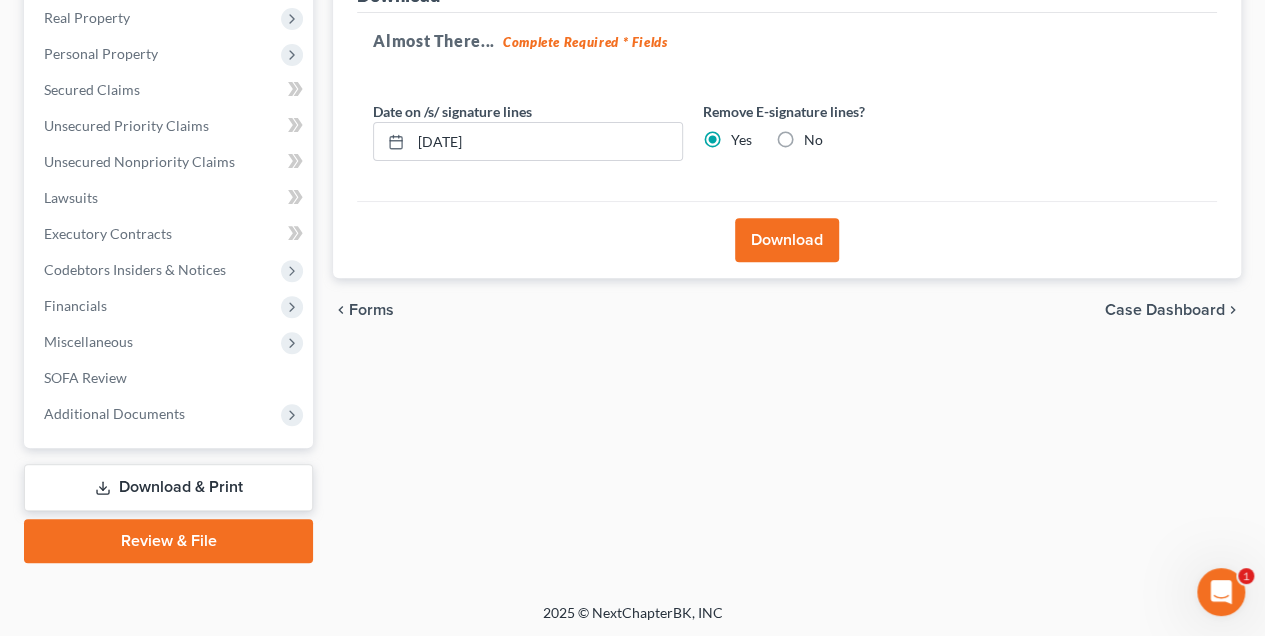 click on "Download" at bounding box center [787, 240] 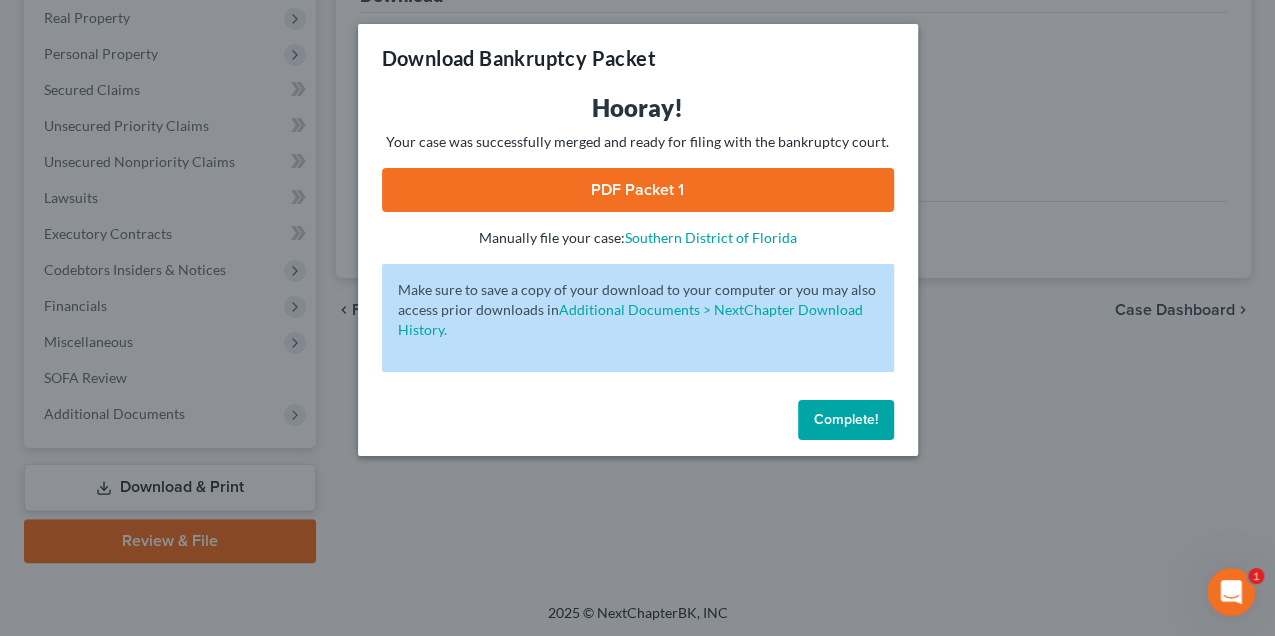 click on "PDF Packet 1" at bounding box center (638, 190) 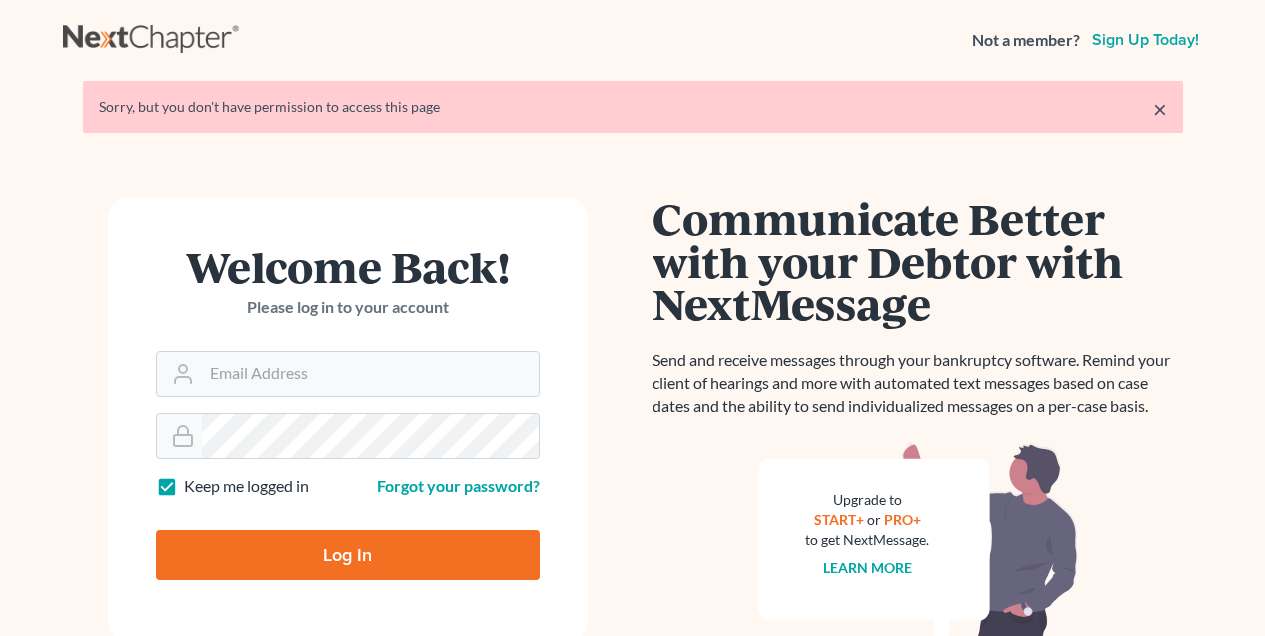 scroll, scrollTop: 0, scrollLeft: 0, axis: both 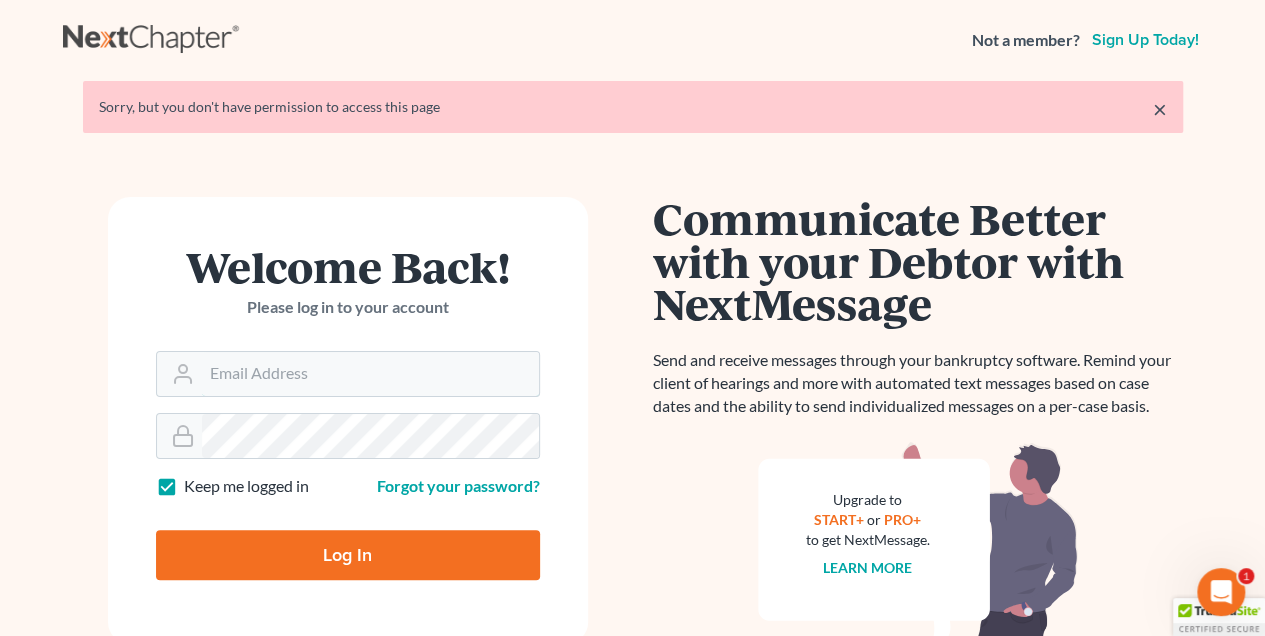 type on "[EMAIL]" 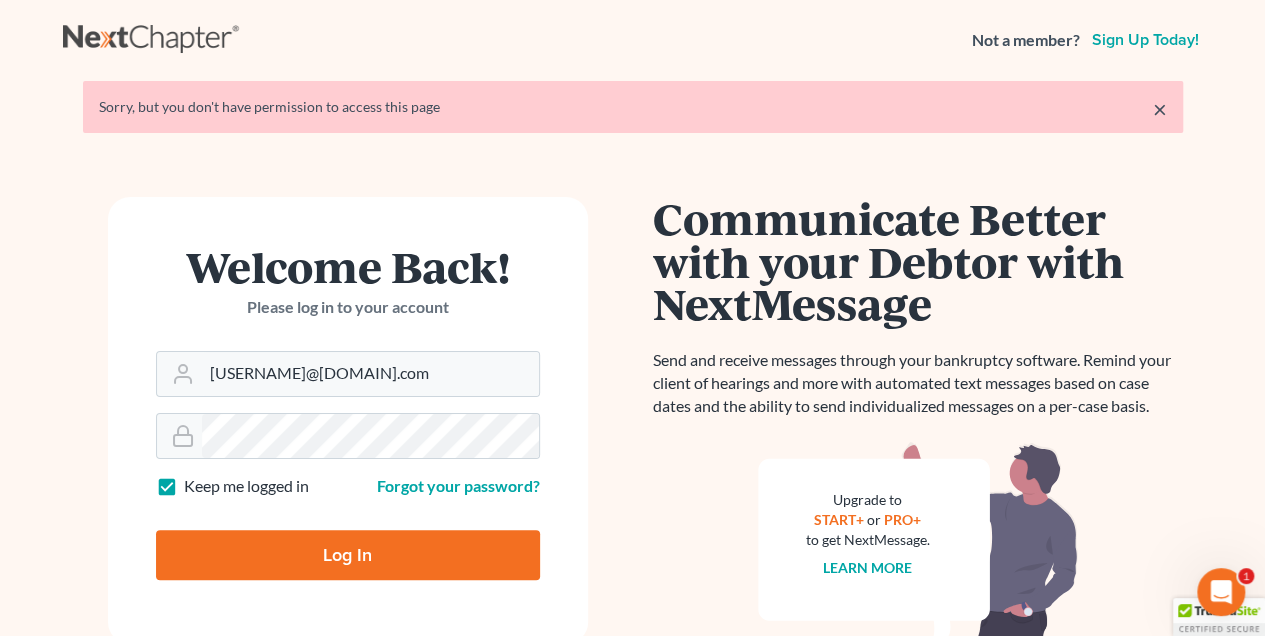 click on "Log In" at bounding box center (348, 555) 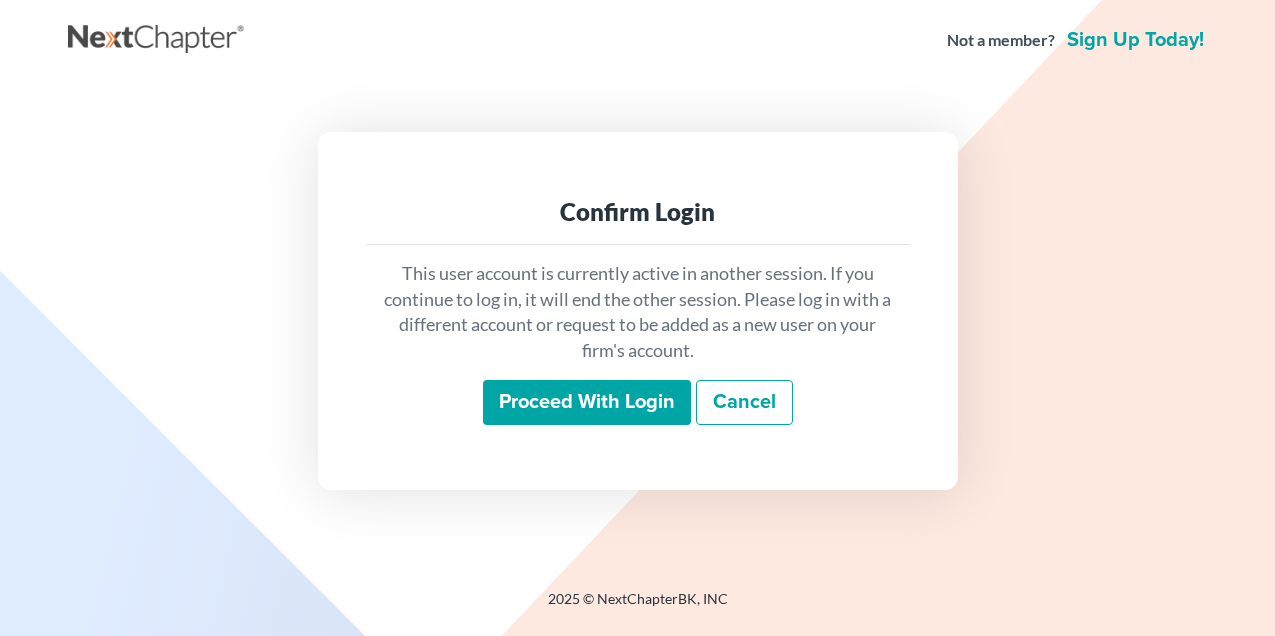 scroll, scrollTop: 0, scrollLeft: 0, axis: both 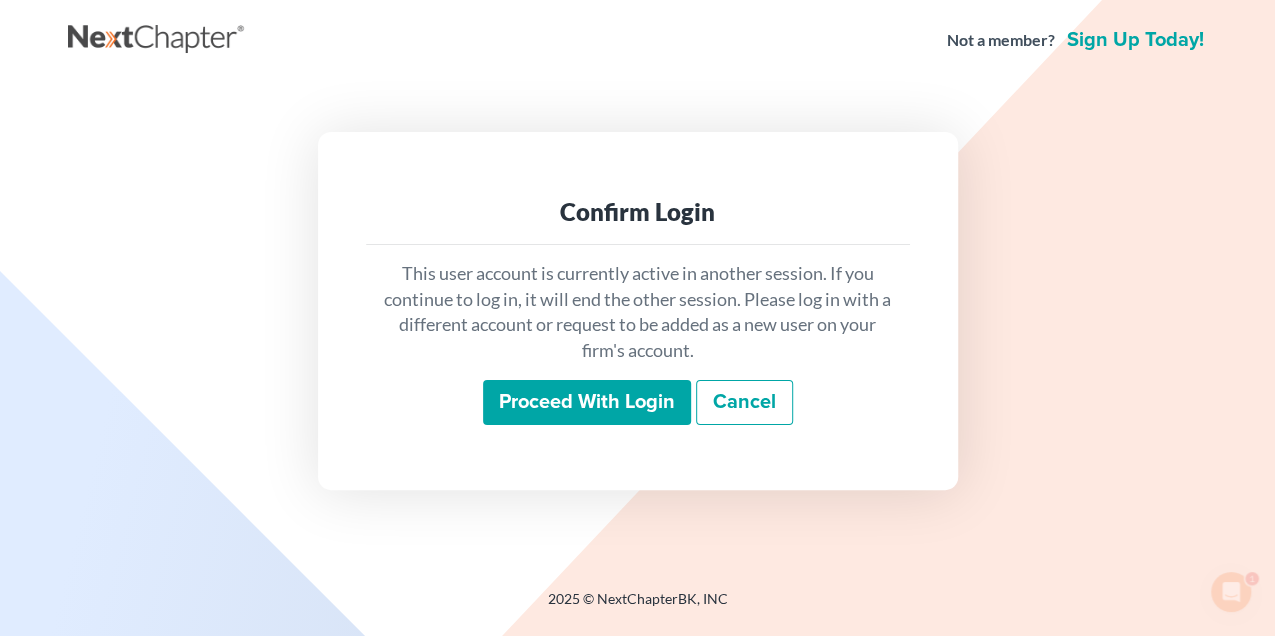 click on "Proceed with login" at bounding box center (587, 403) 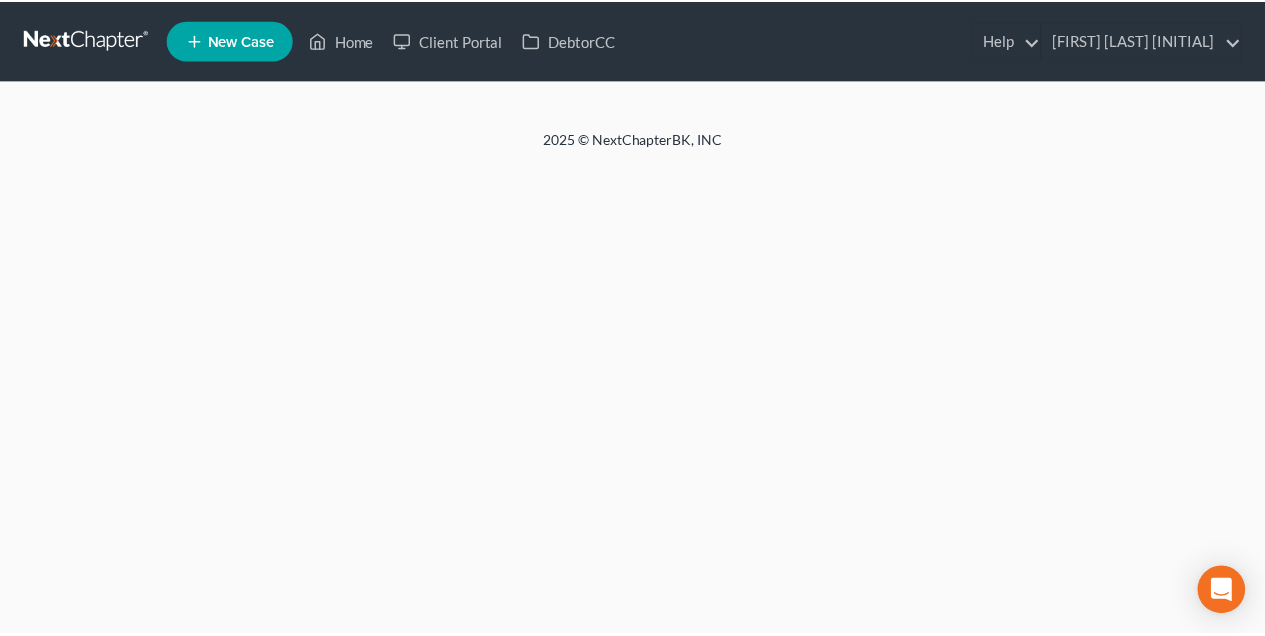 scroll, scrollTop: 0, scrollLeft: 0, axis: both 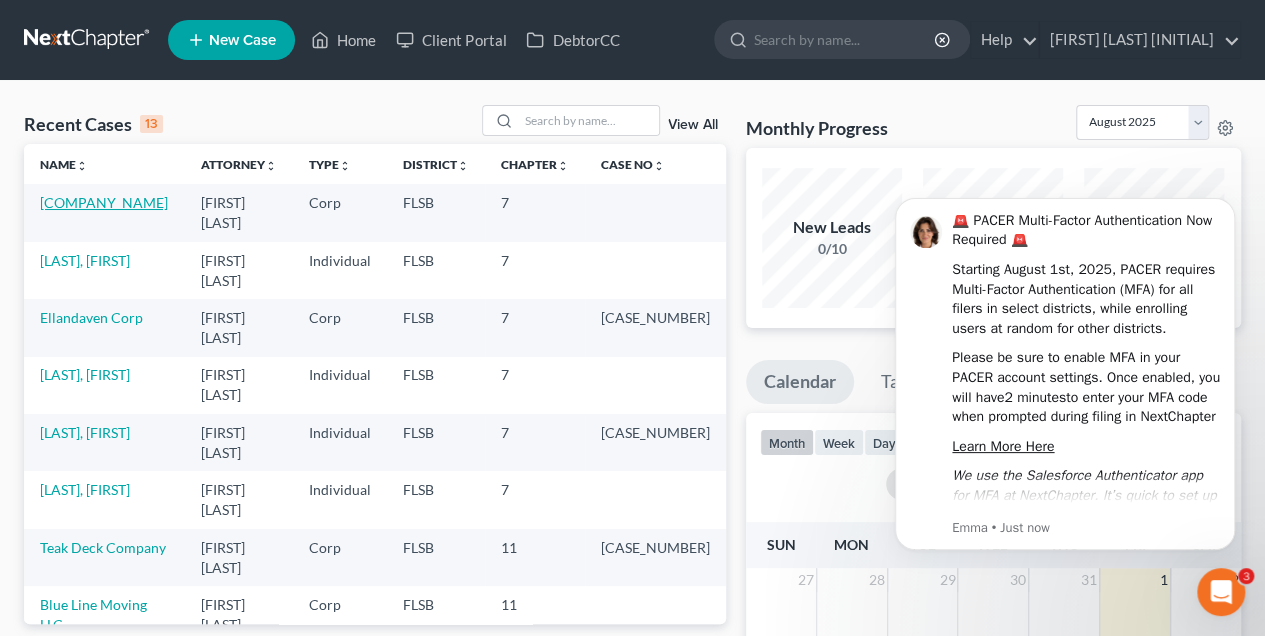 click on "[COMPANY_NAME]" at bounding box center (104, 202) 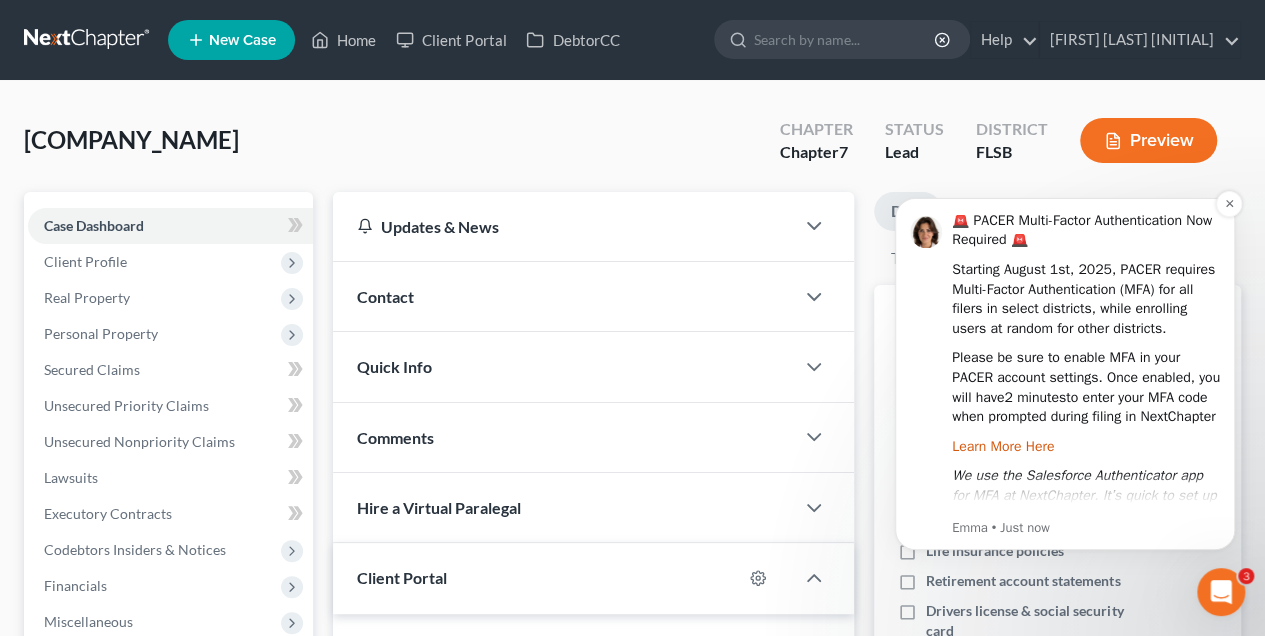 click on "Learn More Here" at bounding box center (1003, 446) 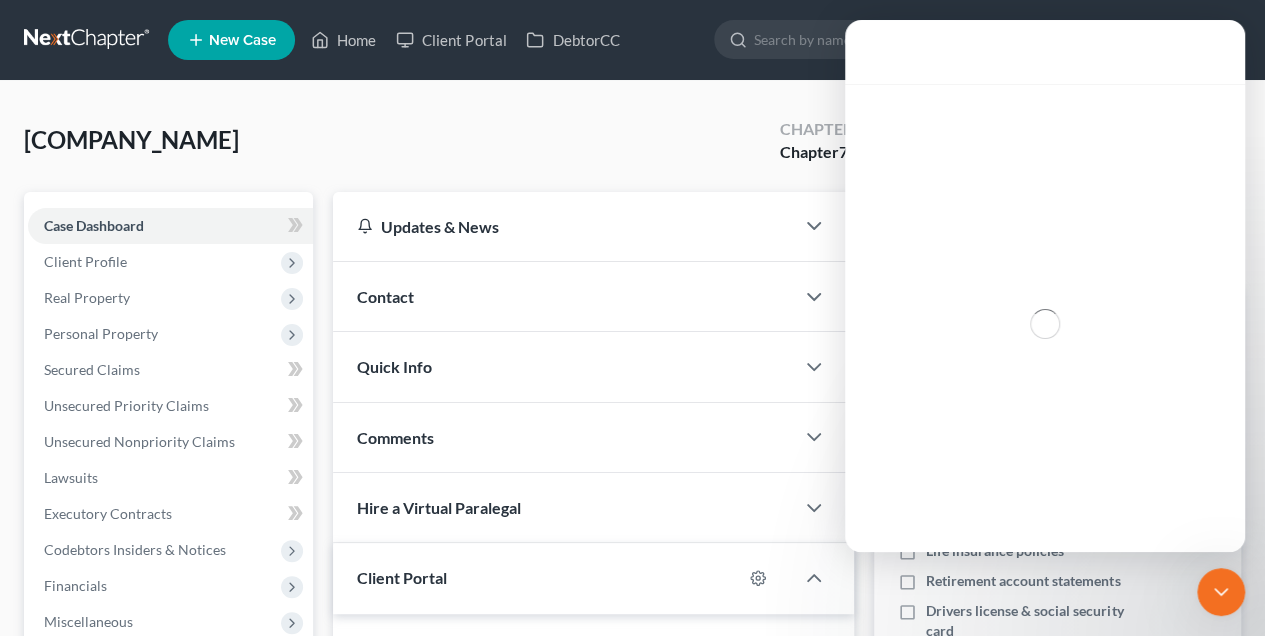 scroll, scrollTop: 0, scrollLeft: 0, axis: both 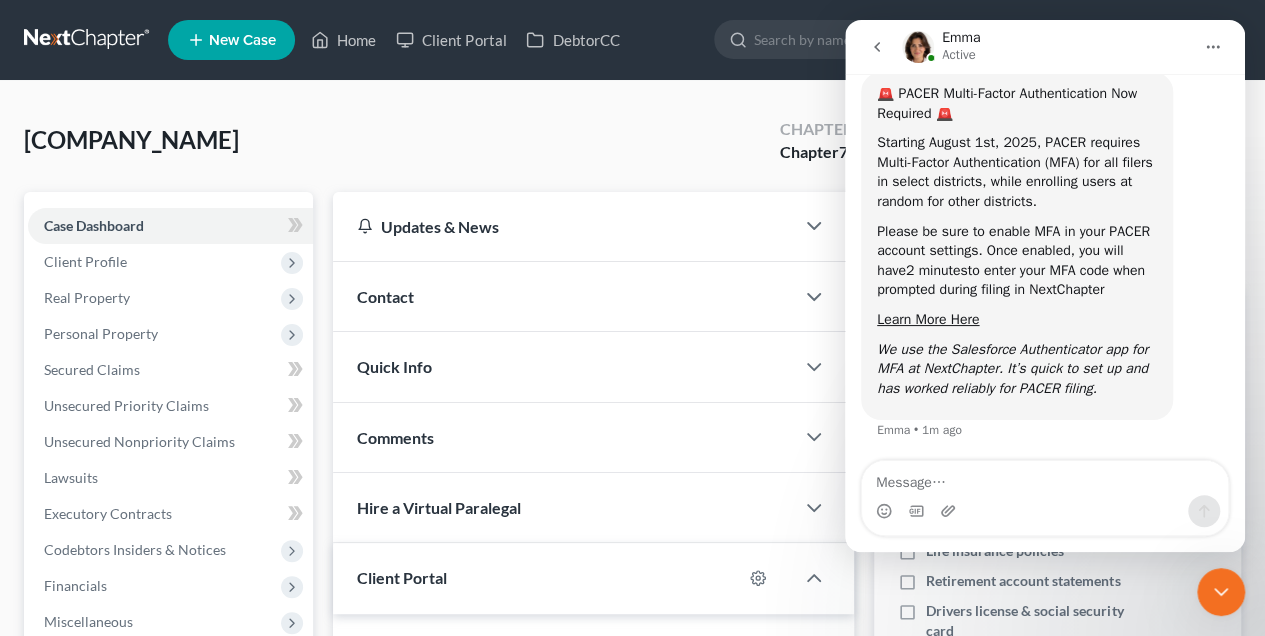 click on "D&D Design Group Inc. Upgraded Chapter Chapter 7 Status Lead District FLSB Preview" at bounding box center (632, 148) 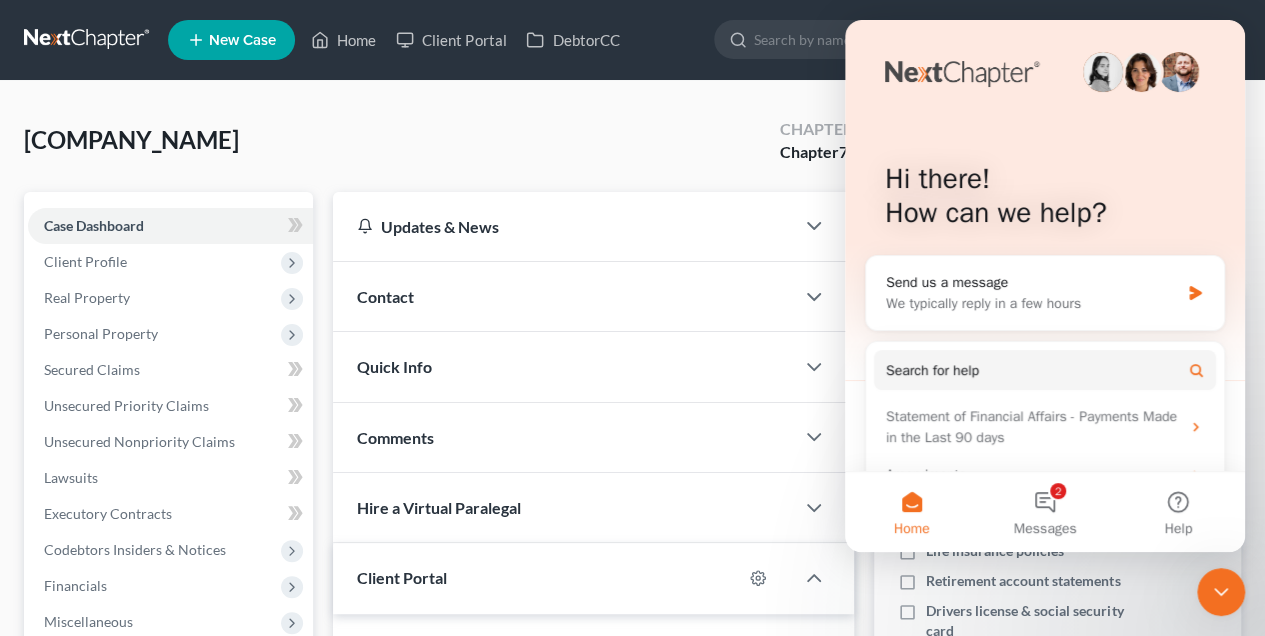 click on "D&D Design Group Inc. Upgraded Chapter Chapter  7 Status Lead District FLSB Preview Petition Navigation
Case Dashboard
Payments
Invoices
Payments
Payments
Credit Report" at bounding box center (632, 560) 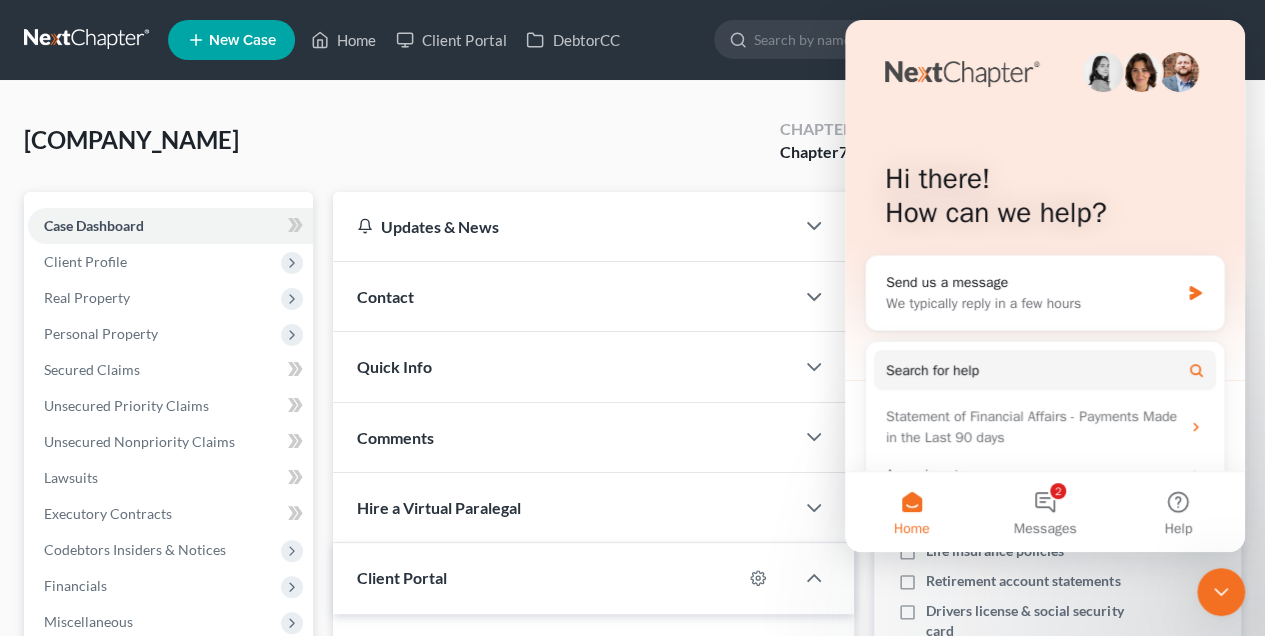 click 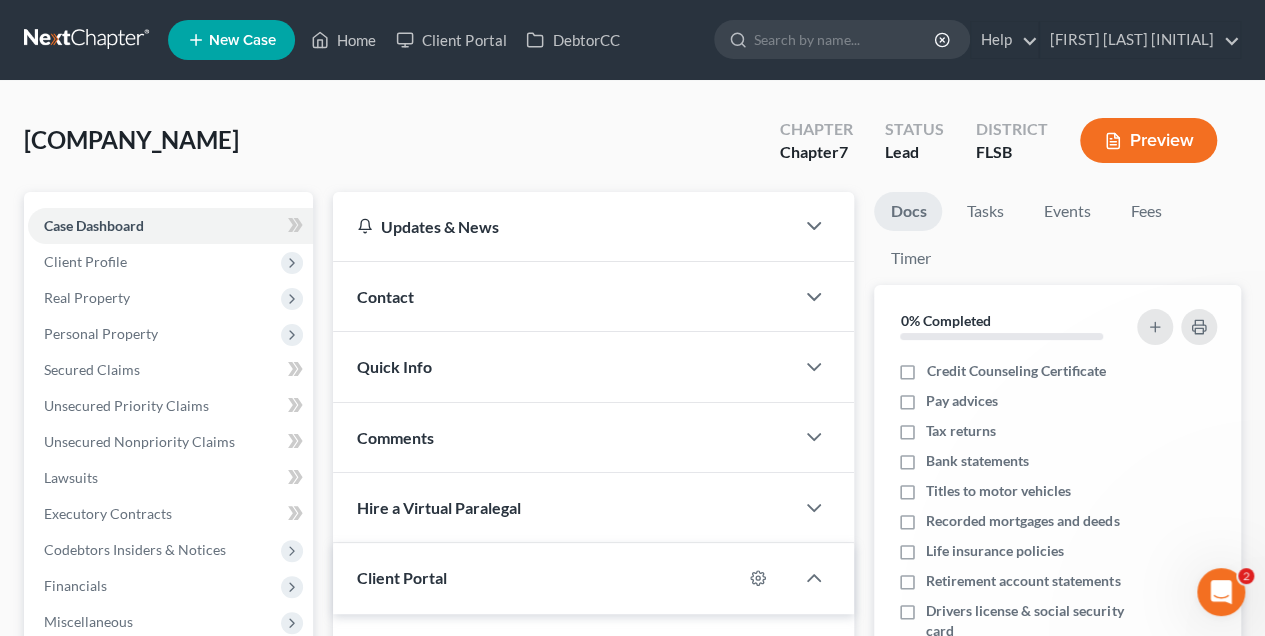 scroll, scrollTop: 0, scrollLeft: 0, axis: both 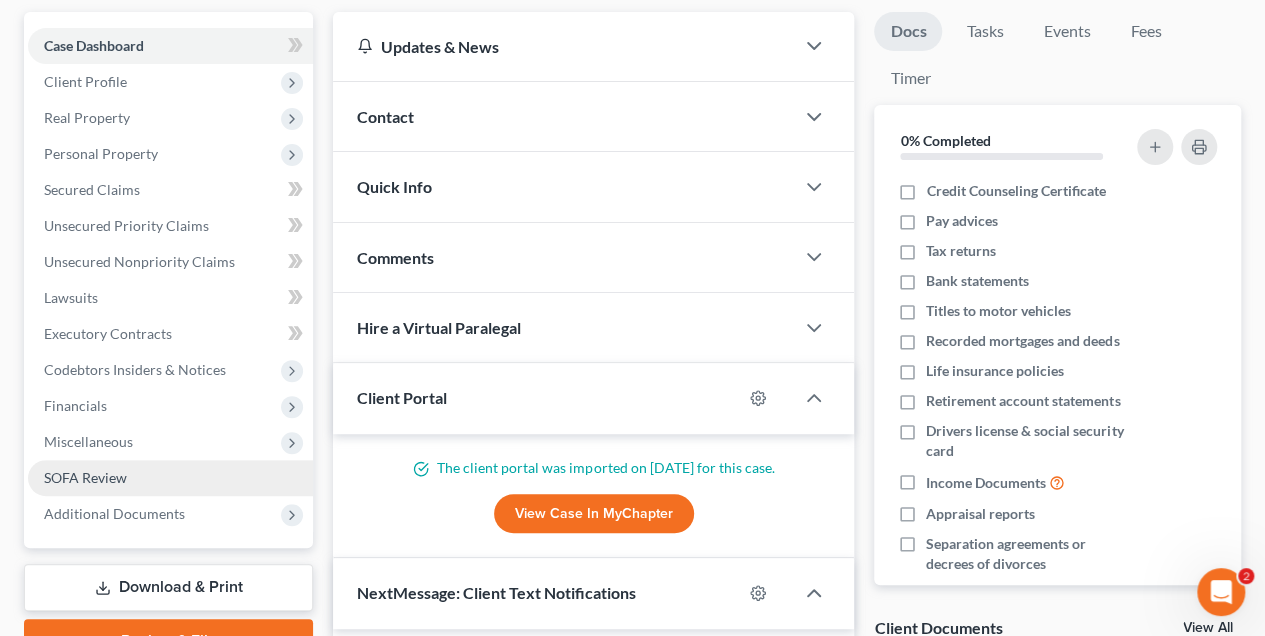 click on "SOFA Review" at bounding box center (85, 477) 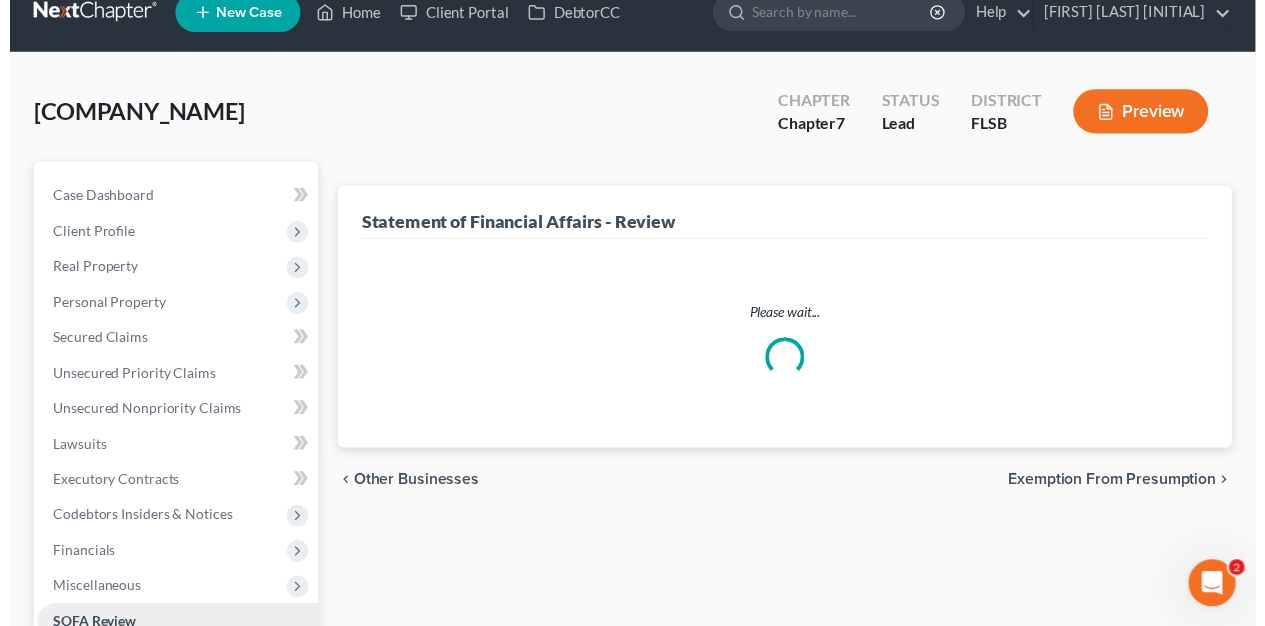 scroll, scrollTop: 0, scrollLeft: 0, axis: both 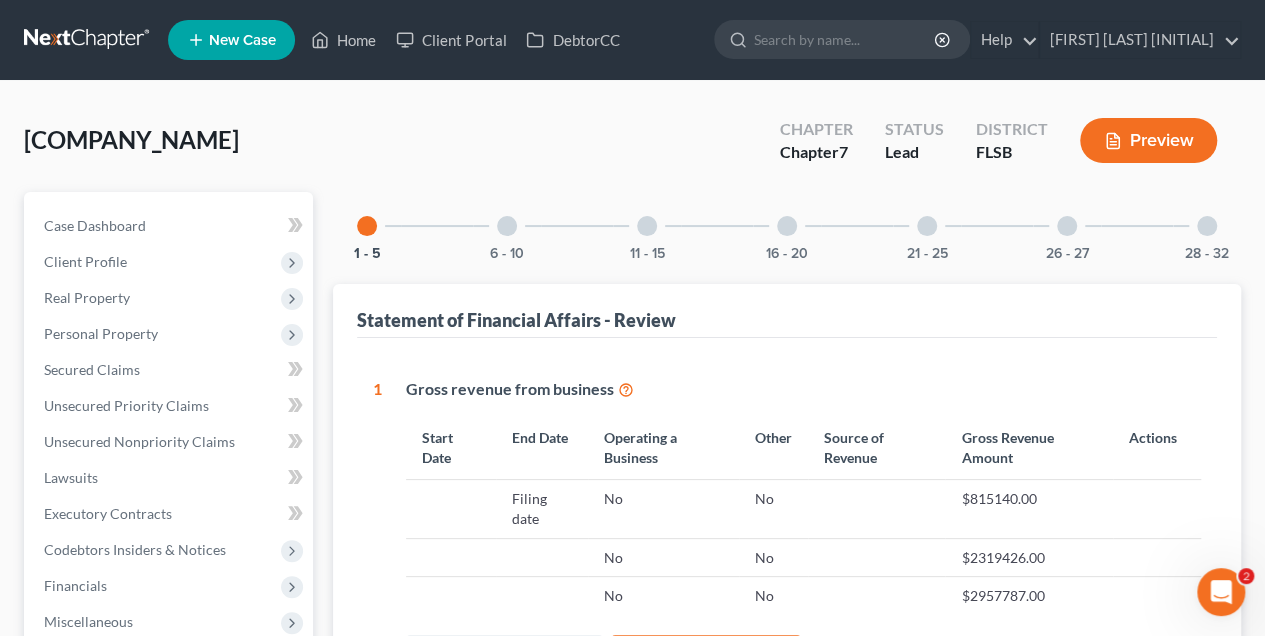 click at bounding box center (647, 226) 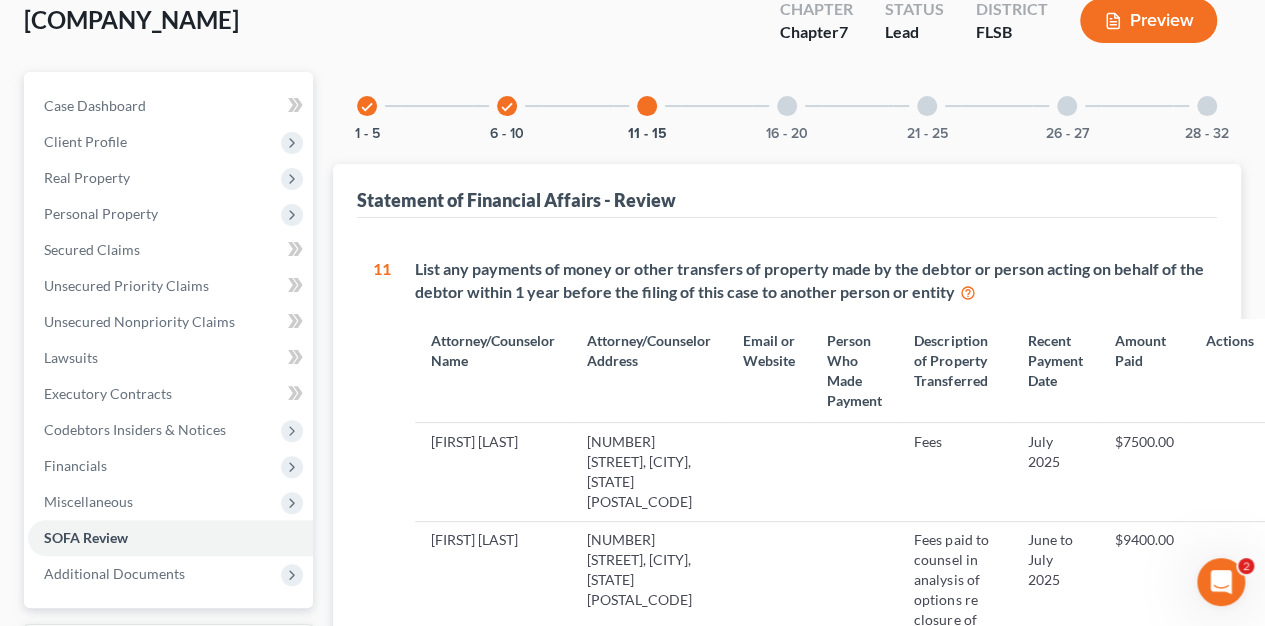 scroll, scrollTop: 118, scrollLeft: 0, axis: vertical 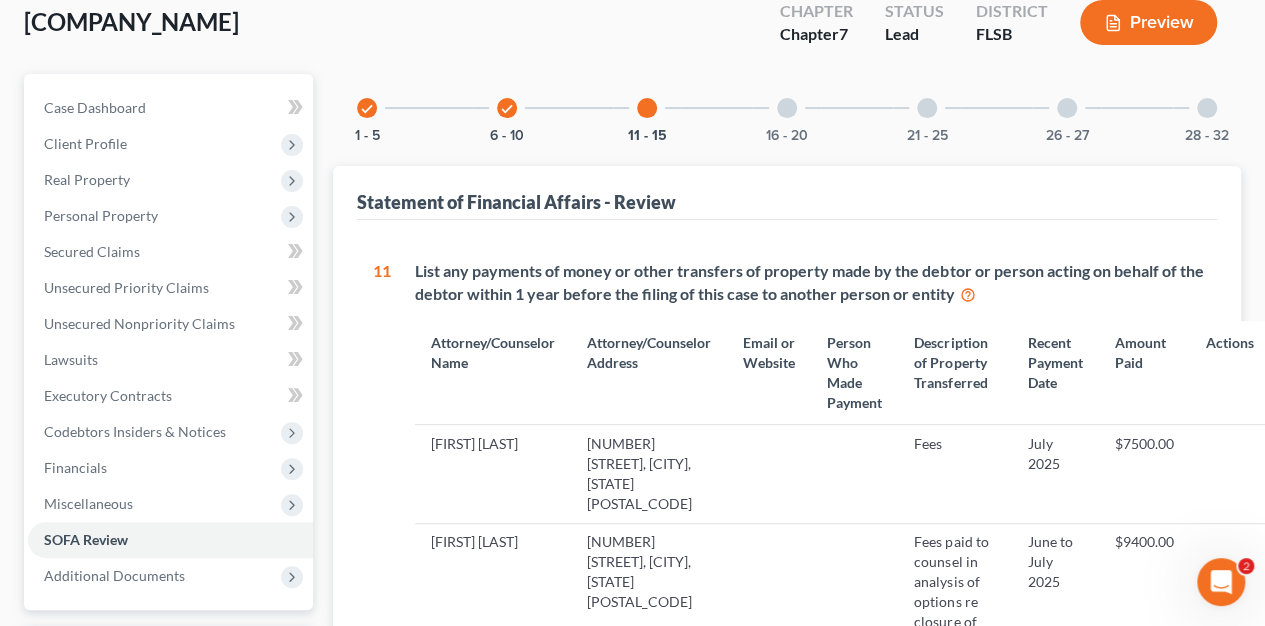 click at bounding box center (647, 108) 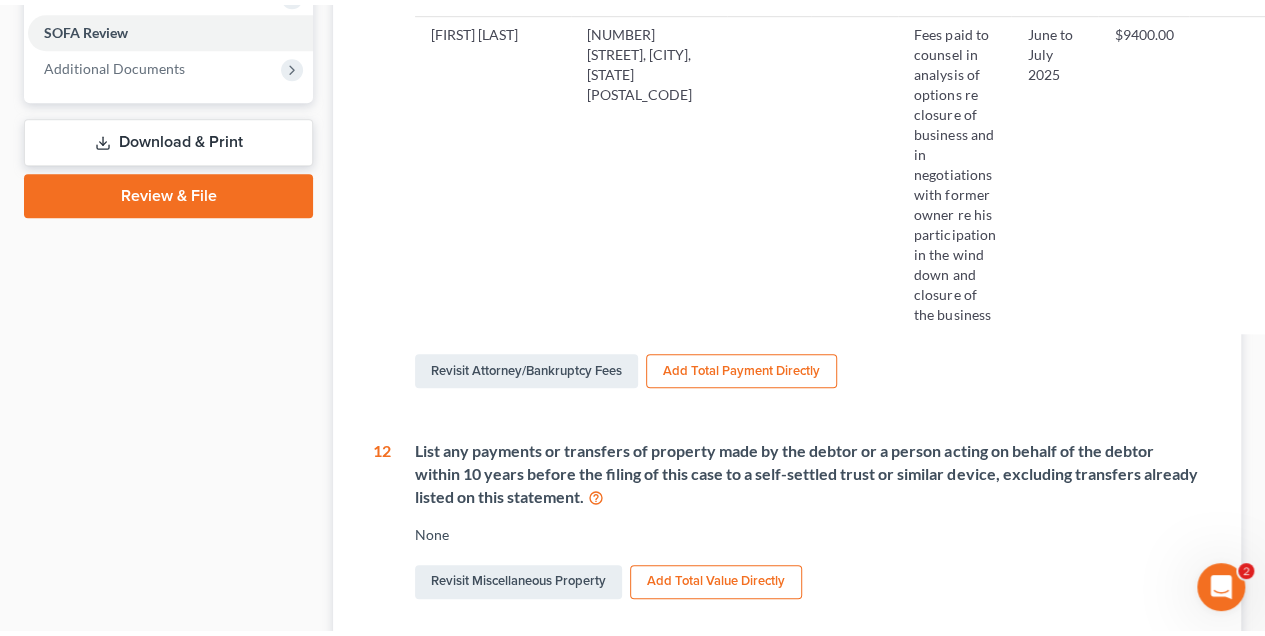 scroll, scrollTop: 0, scrollLeft: 0, axis: both 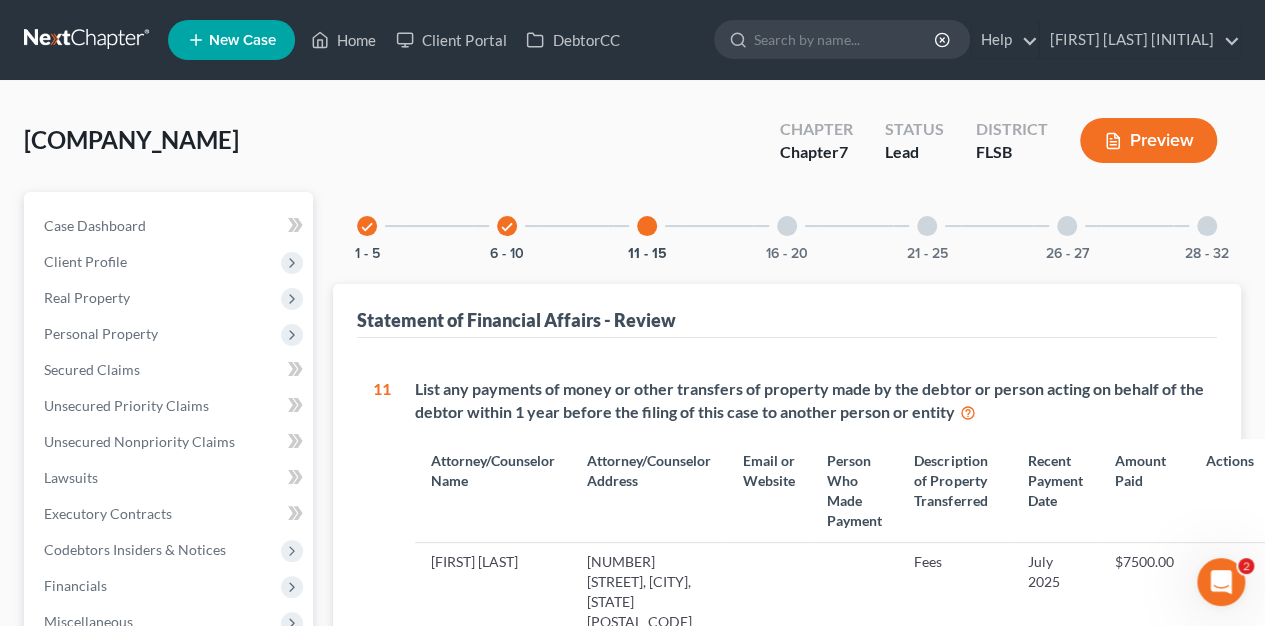 click at bounding box center [787, 226] 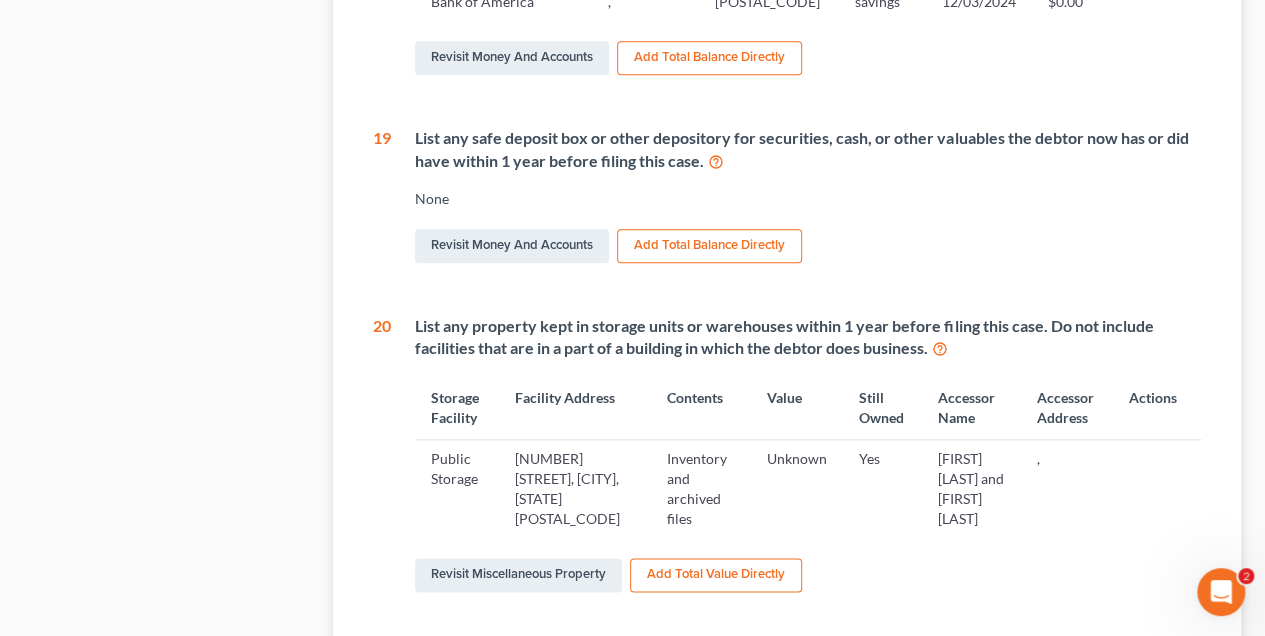 scroll, scrollTop: 1133, scrollLeft: 0, axis: vertical 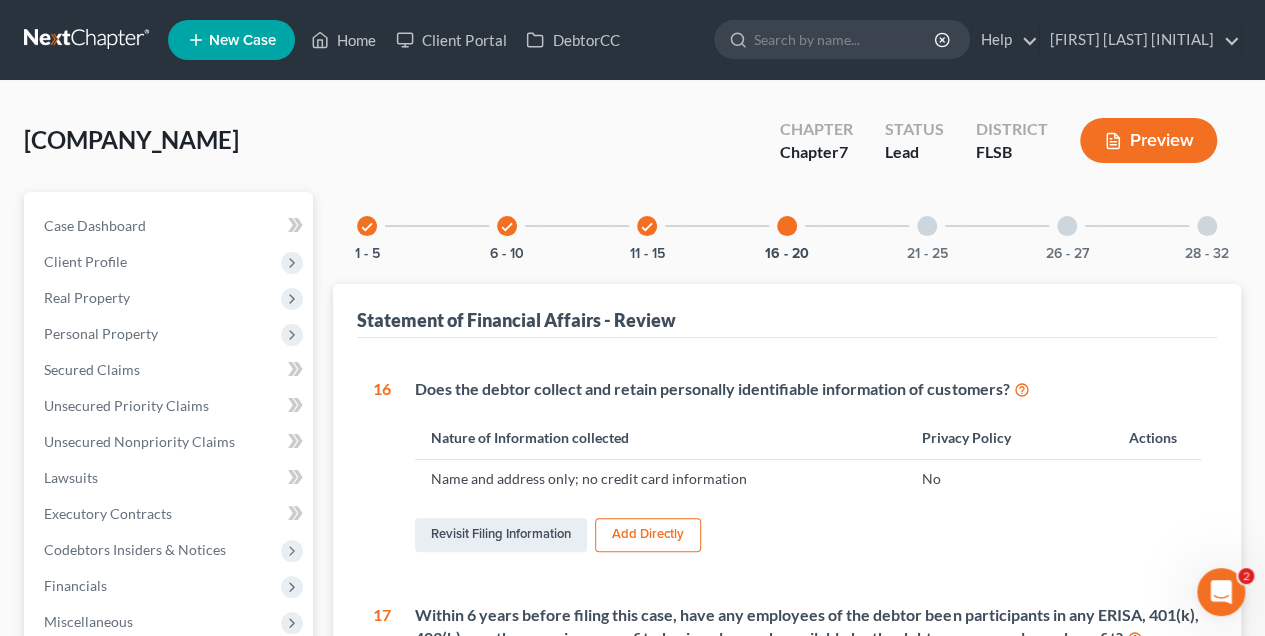 click at bounding box center [927, 226] 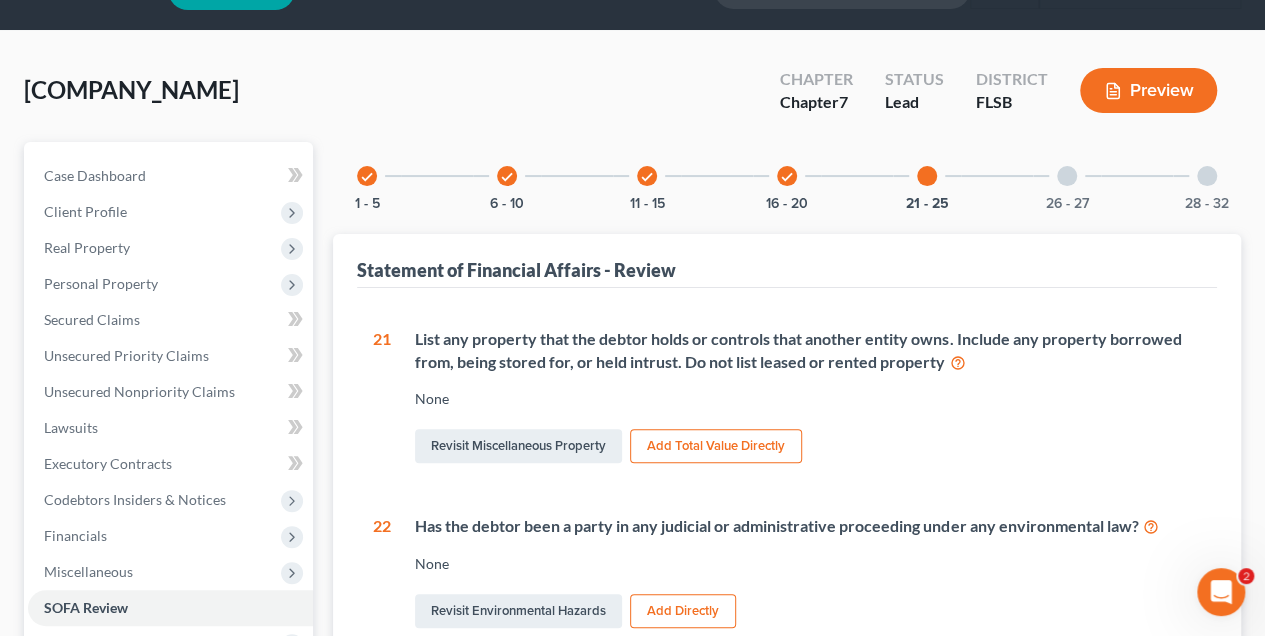 scroll, scrollTop: 0, scrollLeft: 0, axis: both 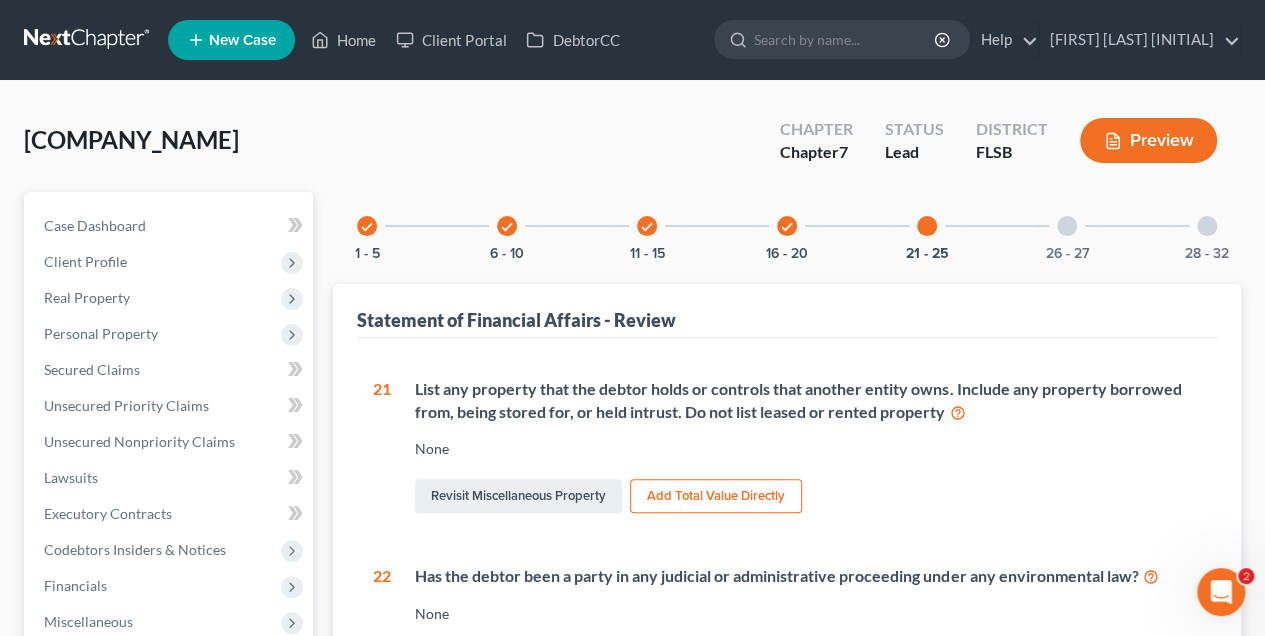 click on "check" at bounding box center [367, 227] 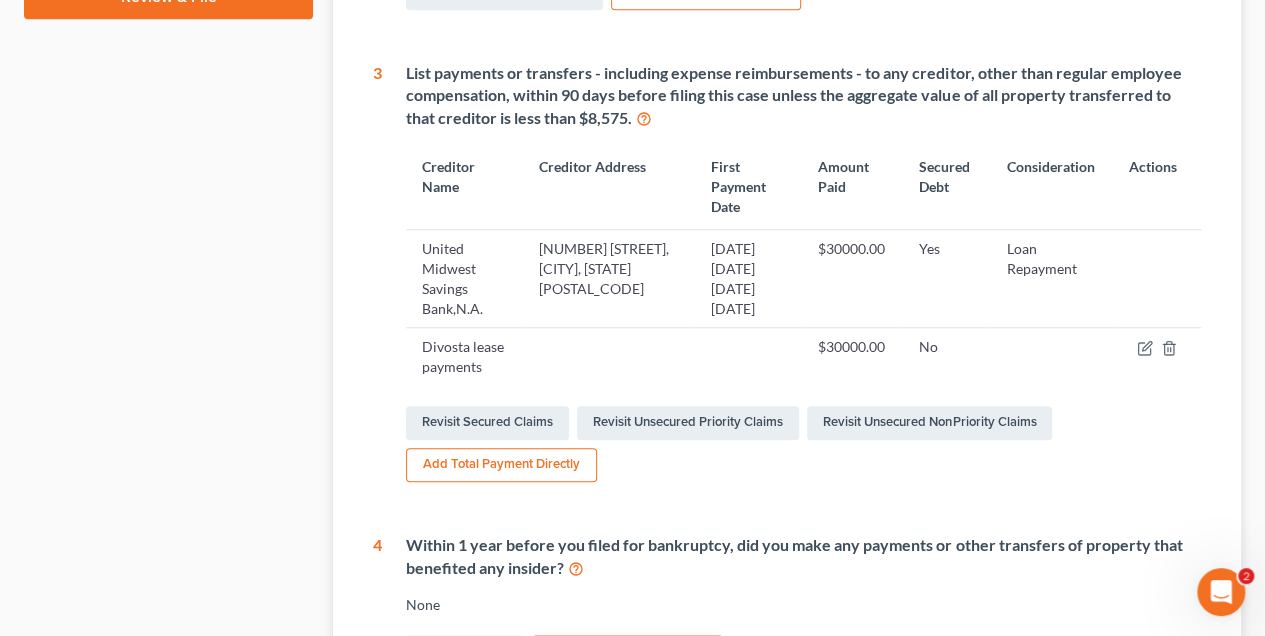 scroll, scrollTop: 843, scrollLeft: 0, axis: vertical 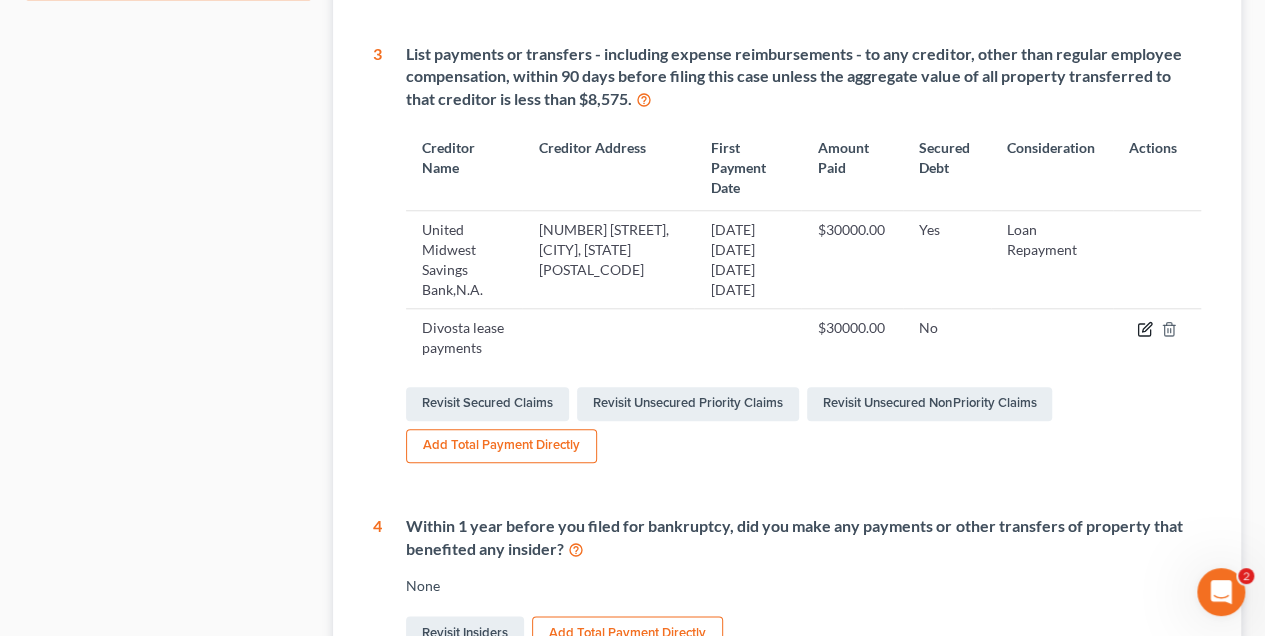 click 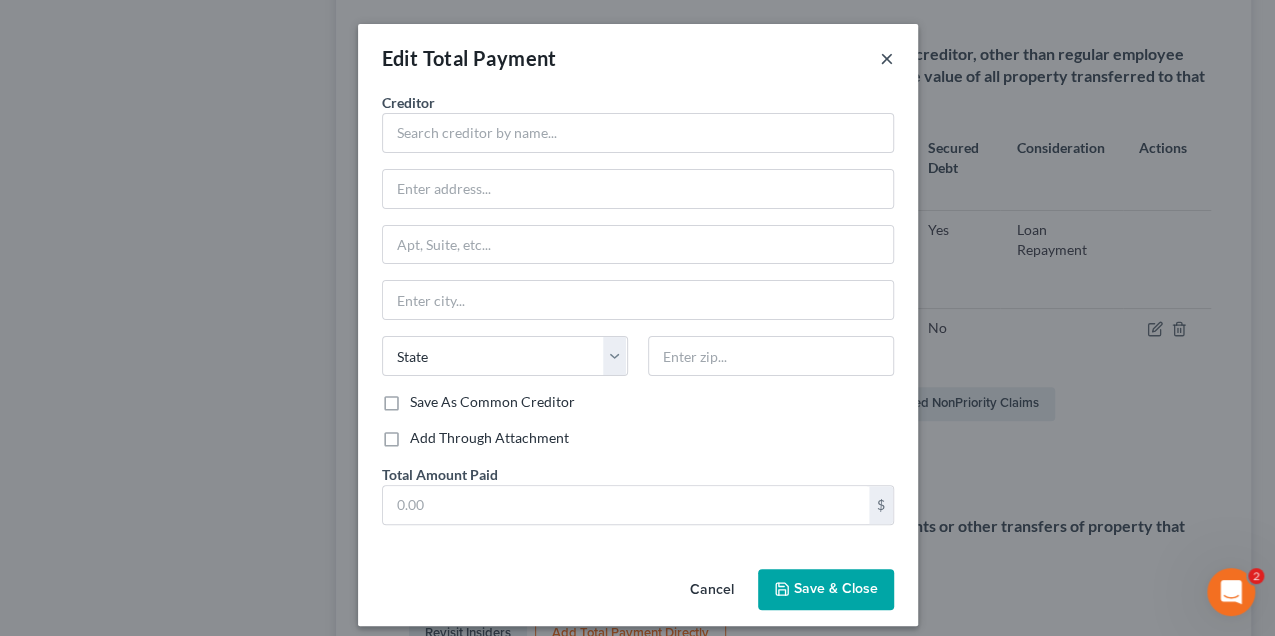 click on "×" at bounding box center [887, 58] 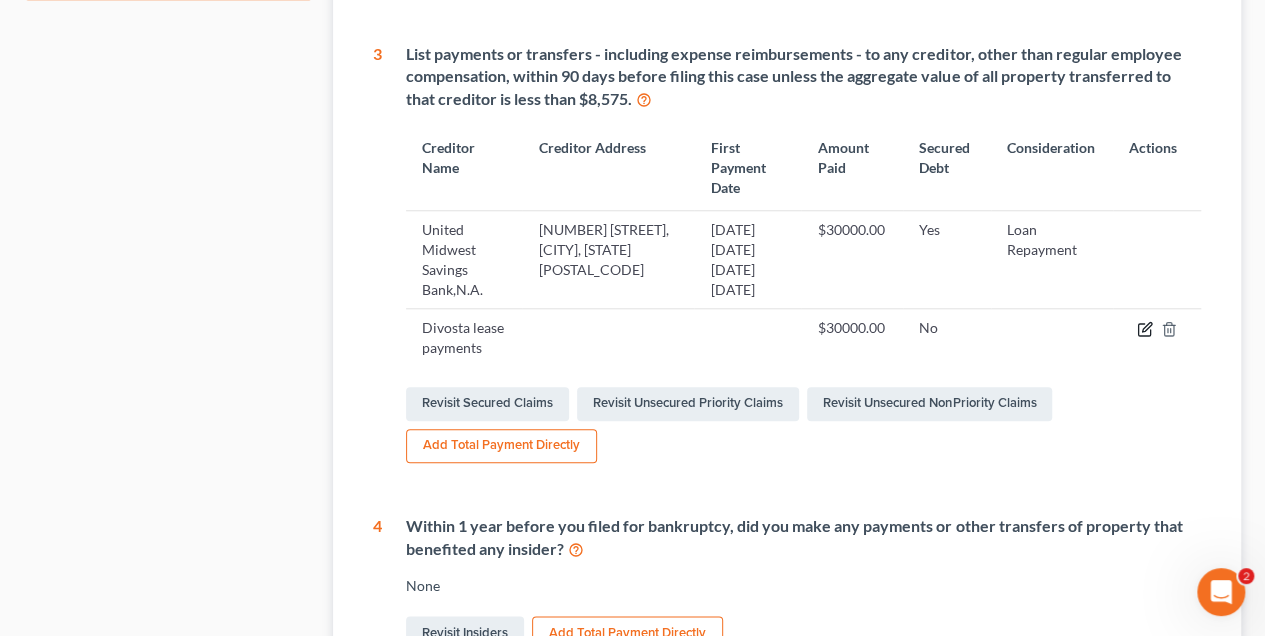 click 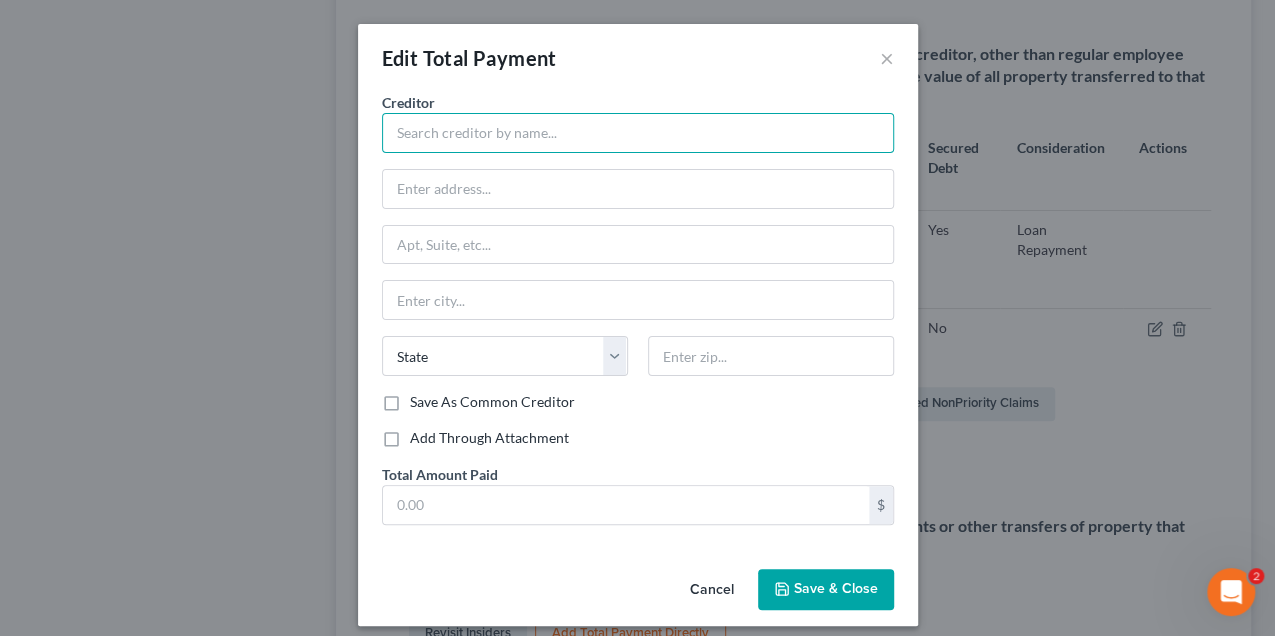 click at bounding box center (638, 133) 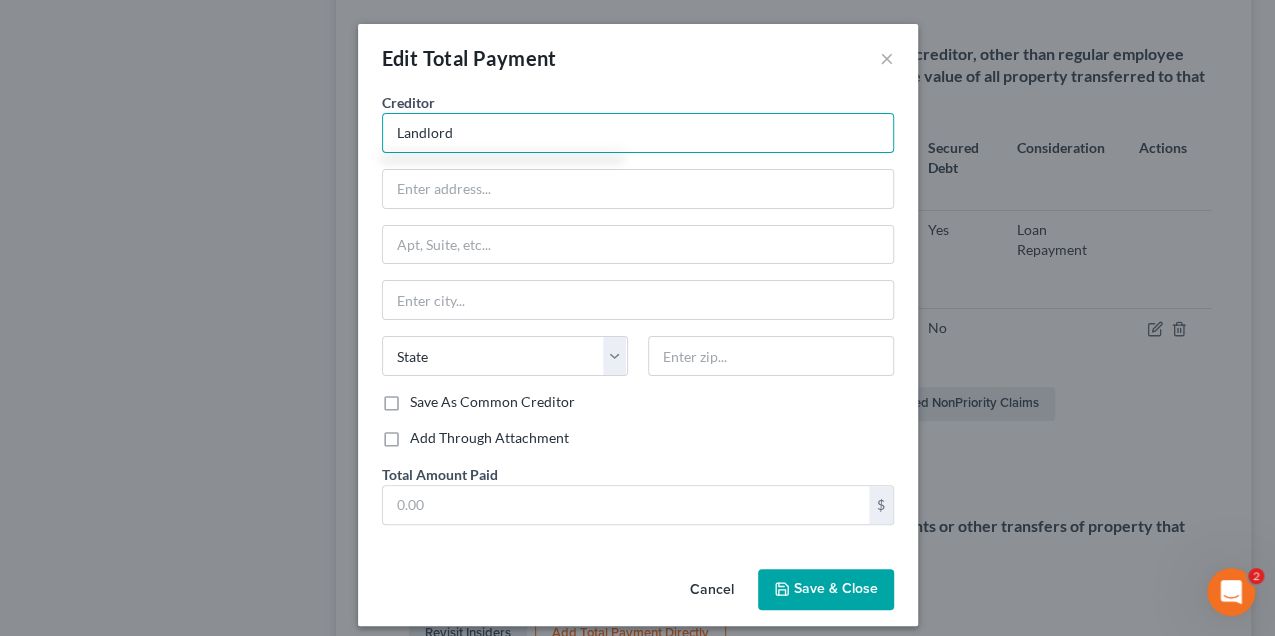 type on "Landlord" 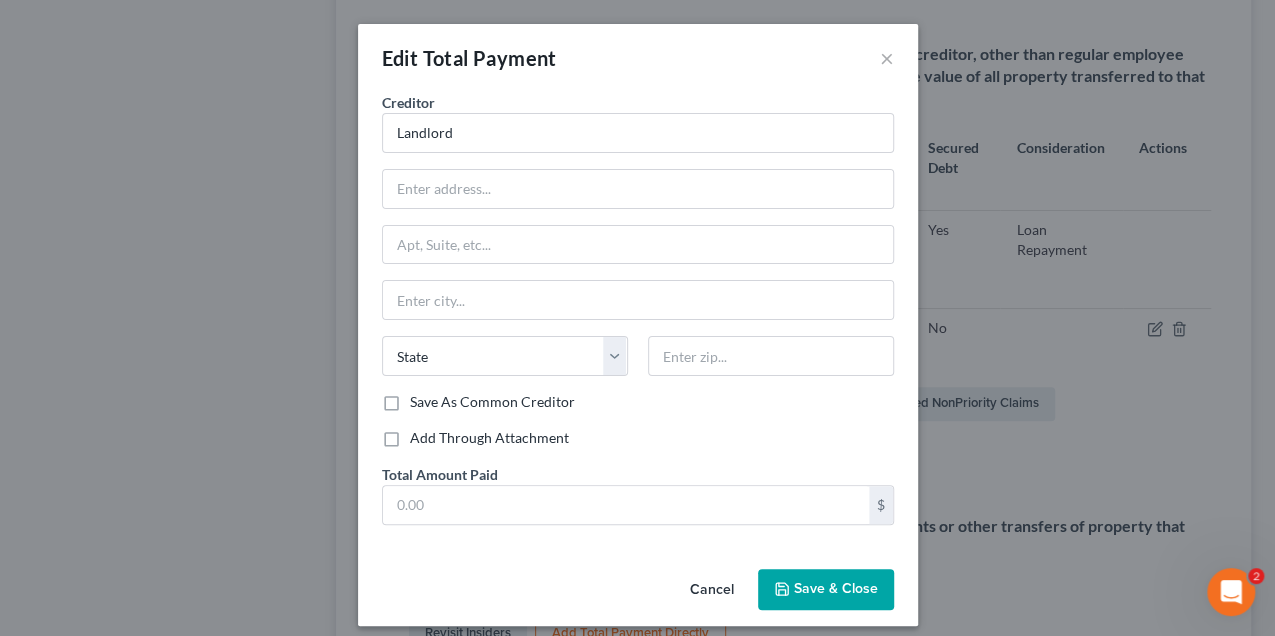 click on "Save As Common Creditor" at bounding box center (492, 402) 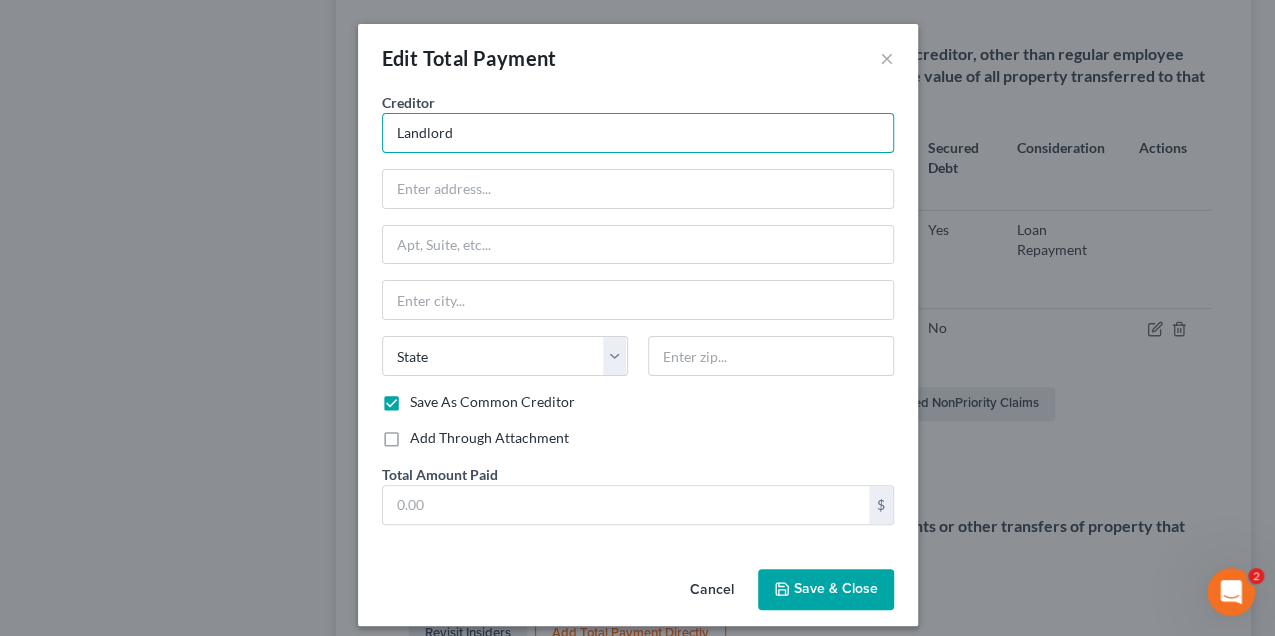 drag, startPoint x: 474, startPoint y: 134, endPoint x: 369, endPoint y: 124, distance: 105.47511 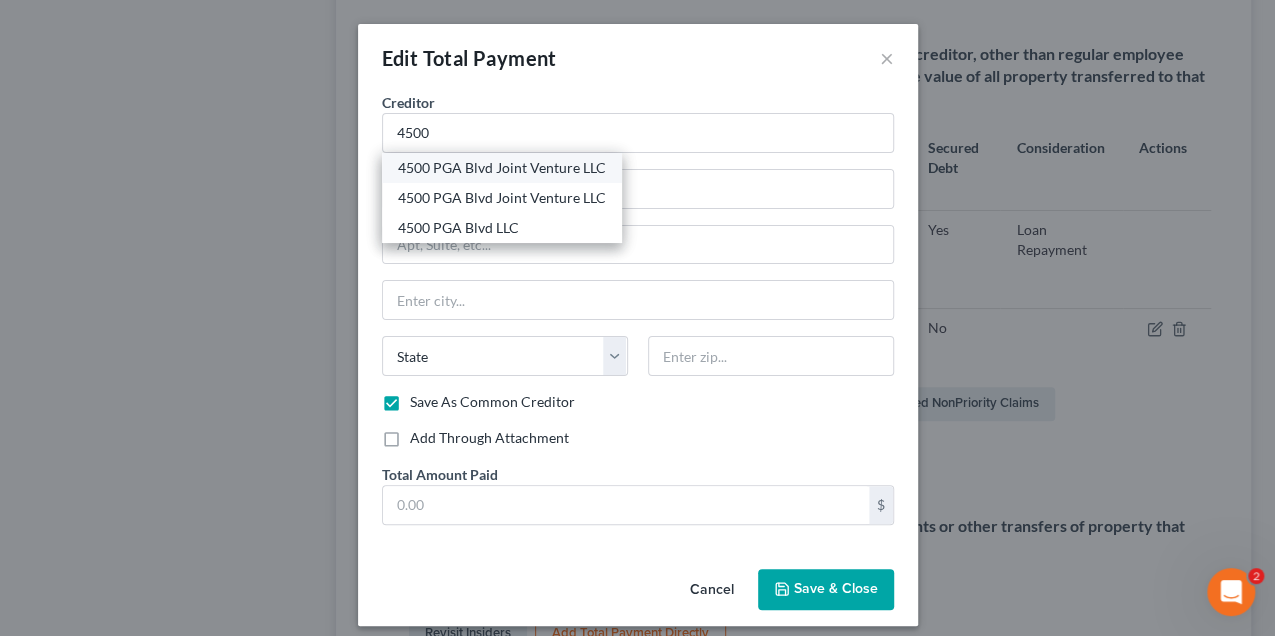 click on "4500 PGA Blvd Joint Venture LLC" at bounding box center [502, 168] 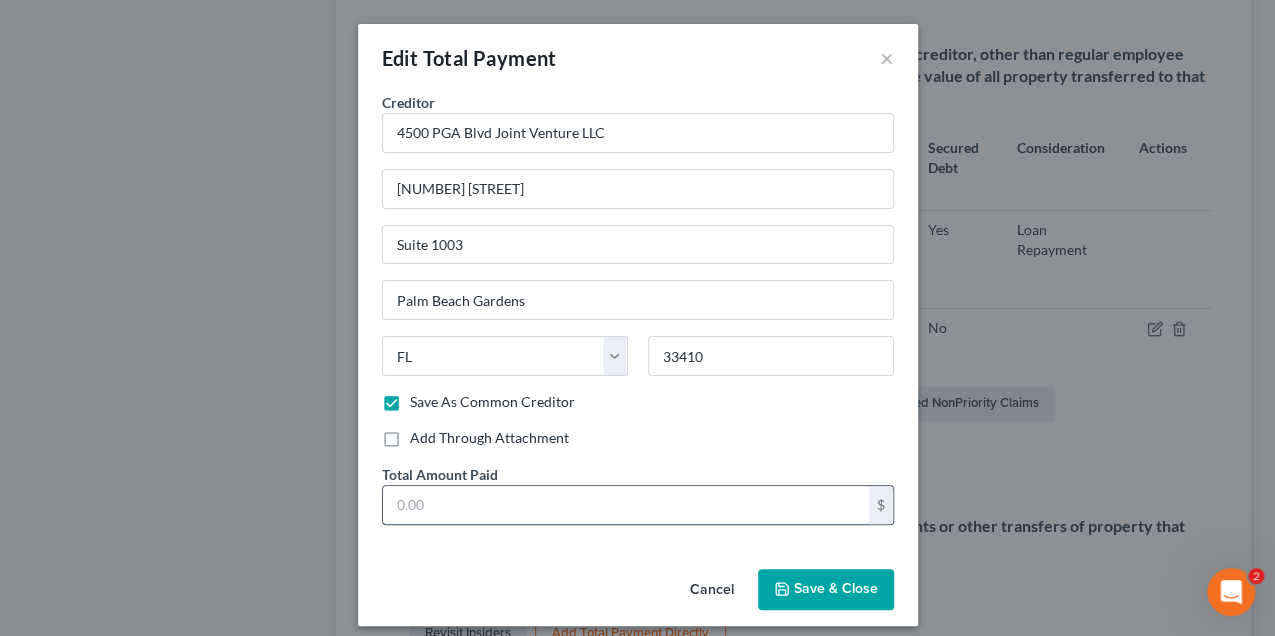 click at bounding box center (626, 505) 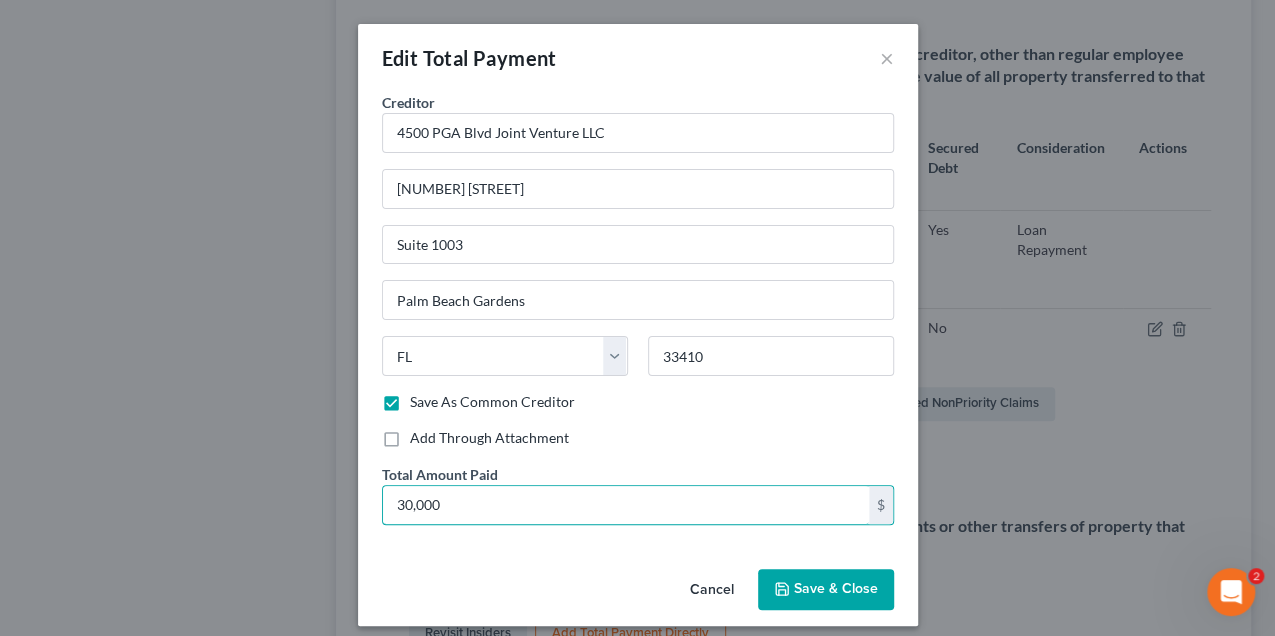 type on "30,000" 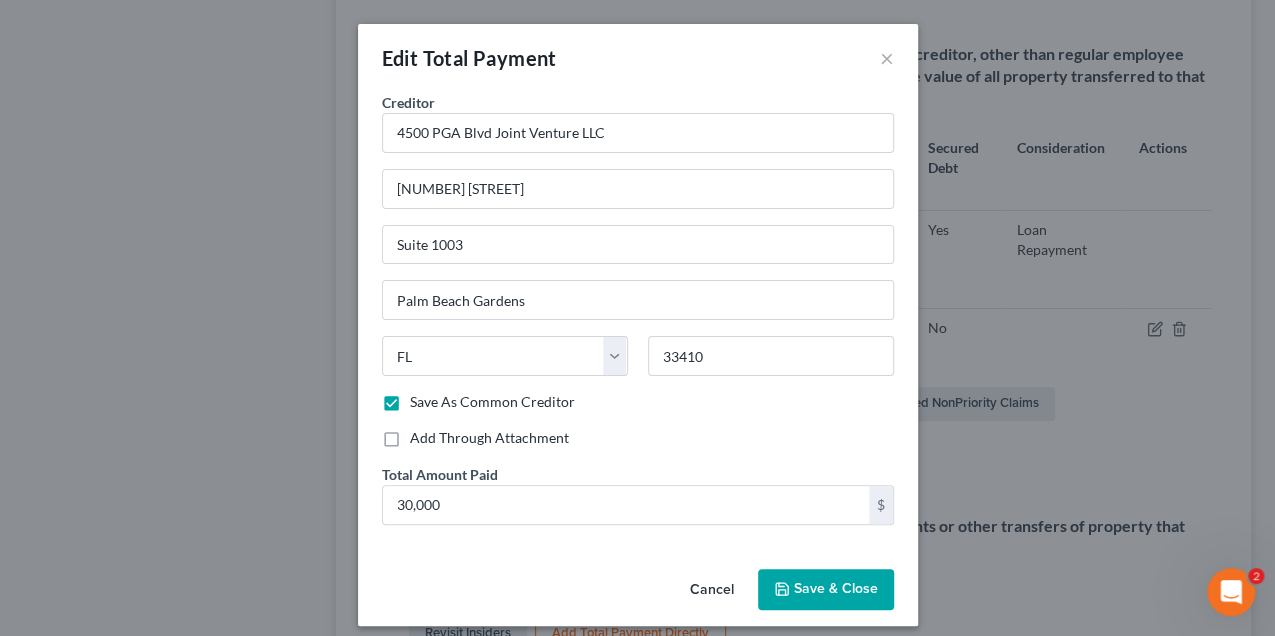 click on "Save & Close" at bounding box center [836, 589] 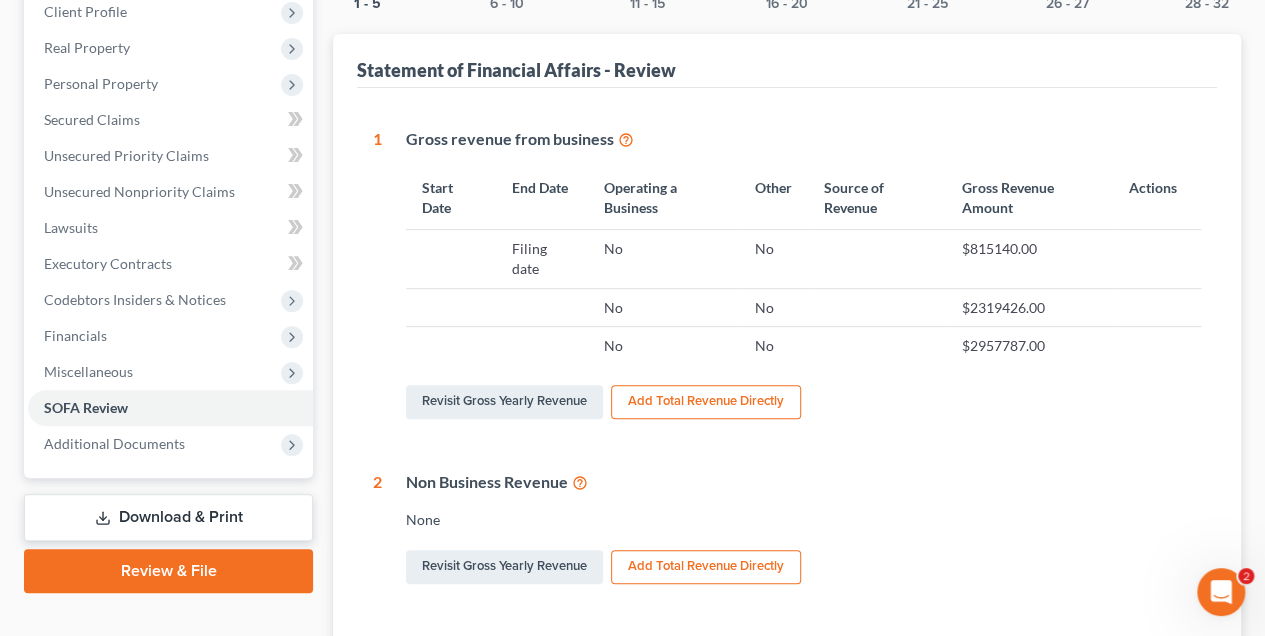 scroll, scrollTop: 154, scrollLeft: 0, axis: vertical 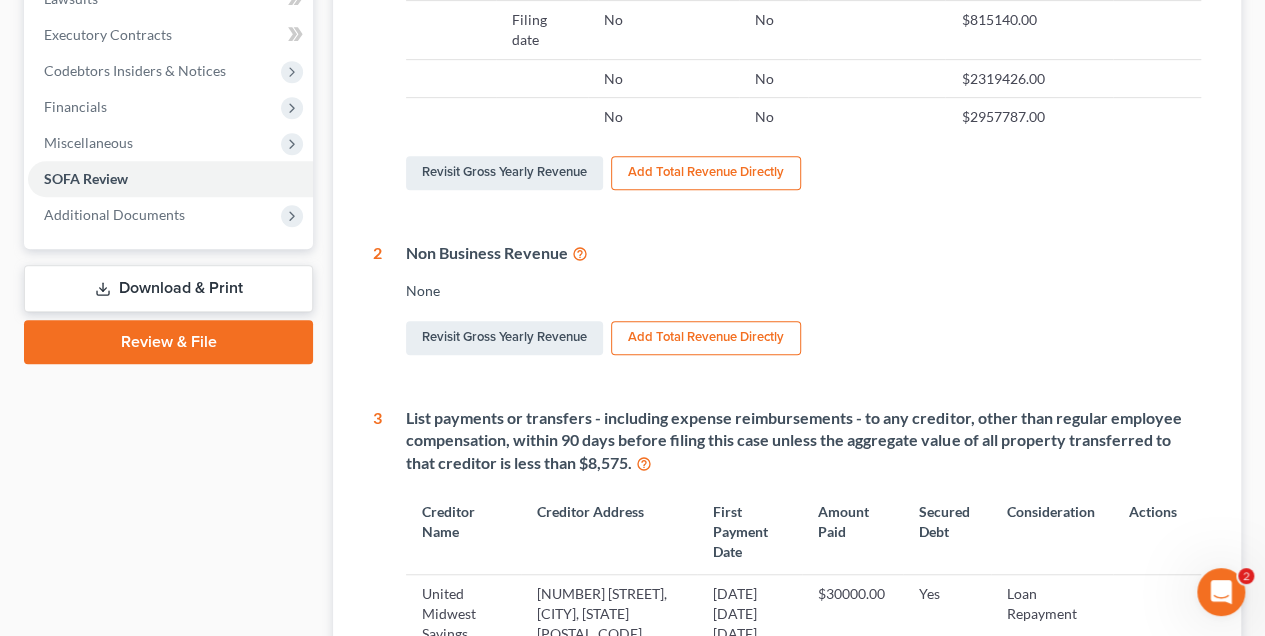 click on "Download & Print" at bounding box center (168, 288) 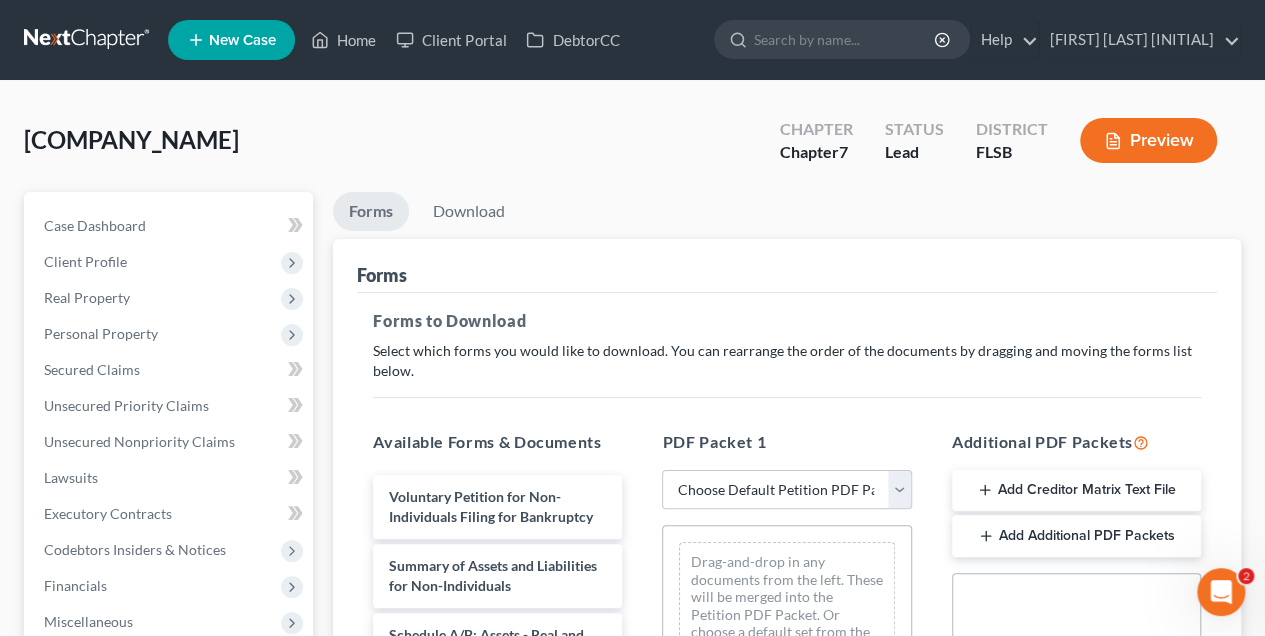 scroll, scrollTop: 0, scrollLeft: 0, axis: both 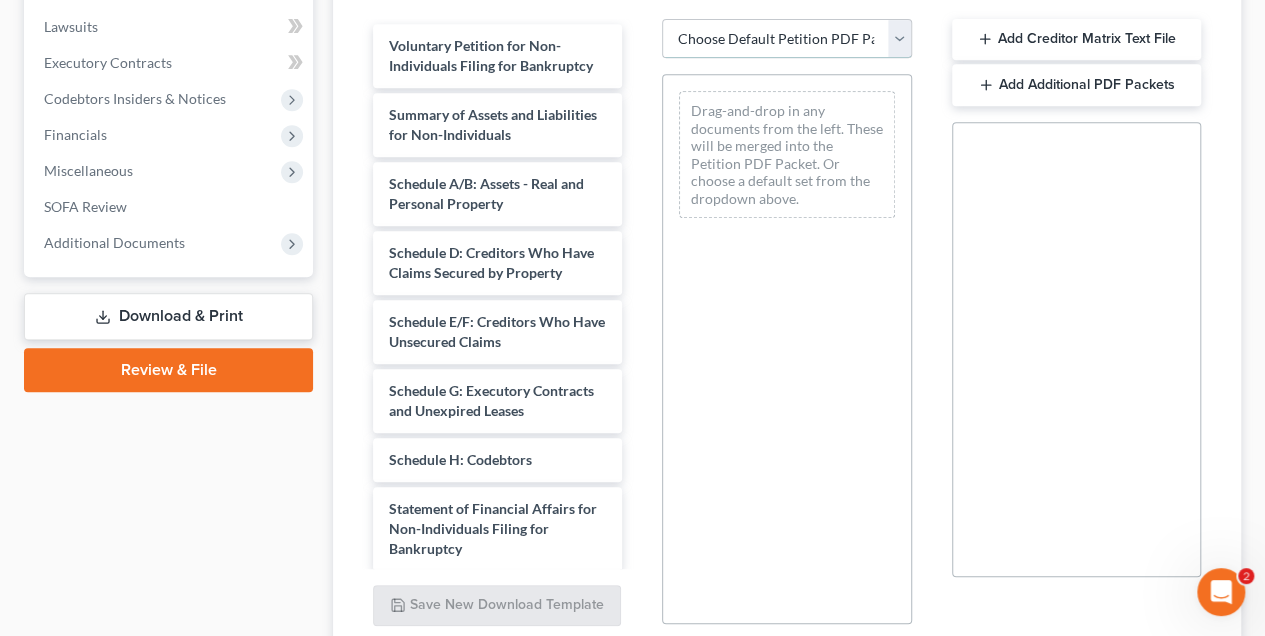 click on "Choose Default Petition PDF Packet Complete Bankruptcy Petition (all forms and schedules) Emergency Filing Forms (Petition and Creditor List Only) Amended Forms Signature Pages Only Plan Draft 1.0 D&D Template" at bounding box center (786, 39) 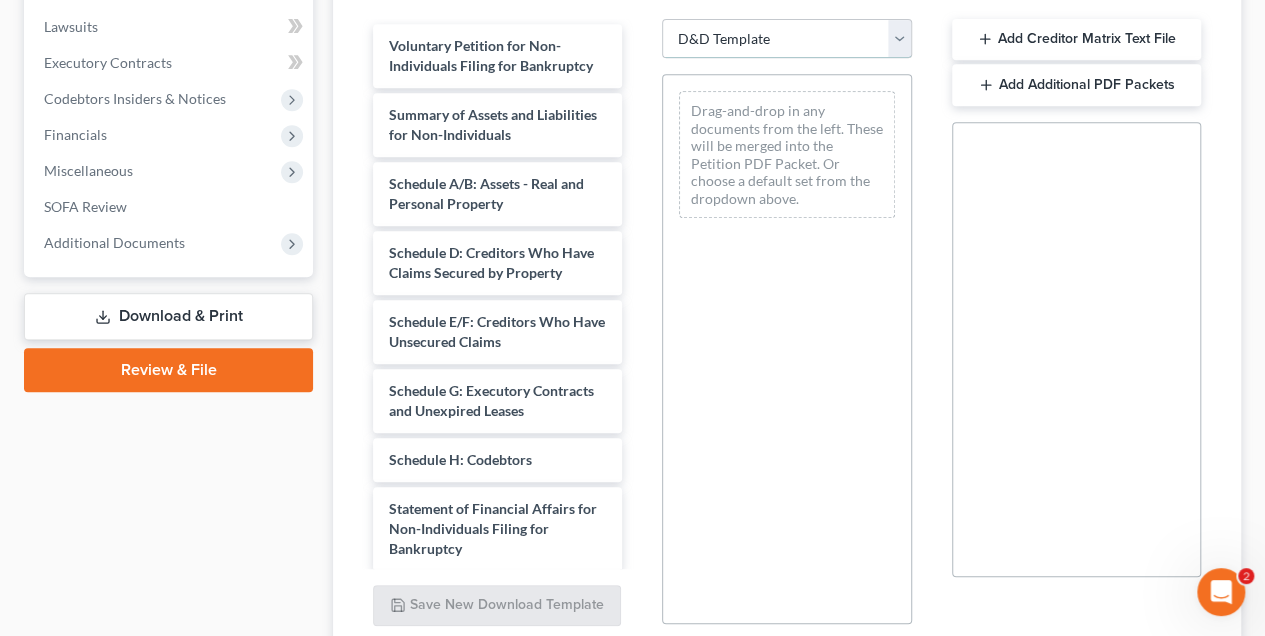 click on "Choose Default Petition PDF Packet Complete Bankruptcy Petition (all forms and schedules) Emergency Filing Forms (Petition and Creditor List Only) Amended Forms Signature Pages Only Plan Draft 1.0 D&D Template" at bounding box center [786, 39] 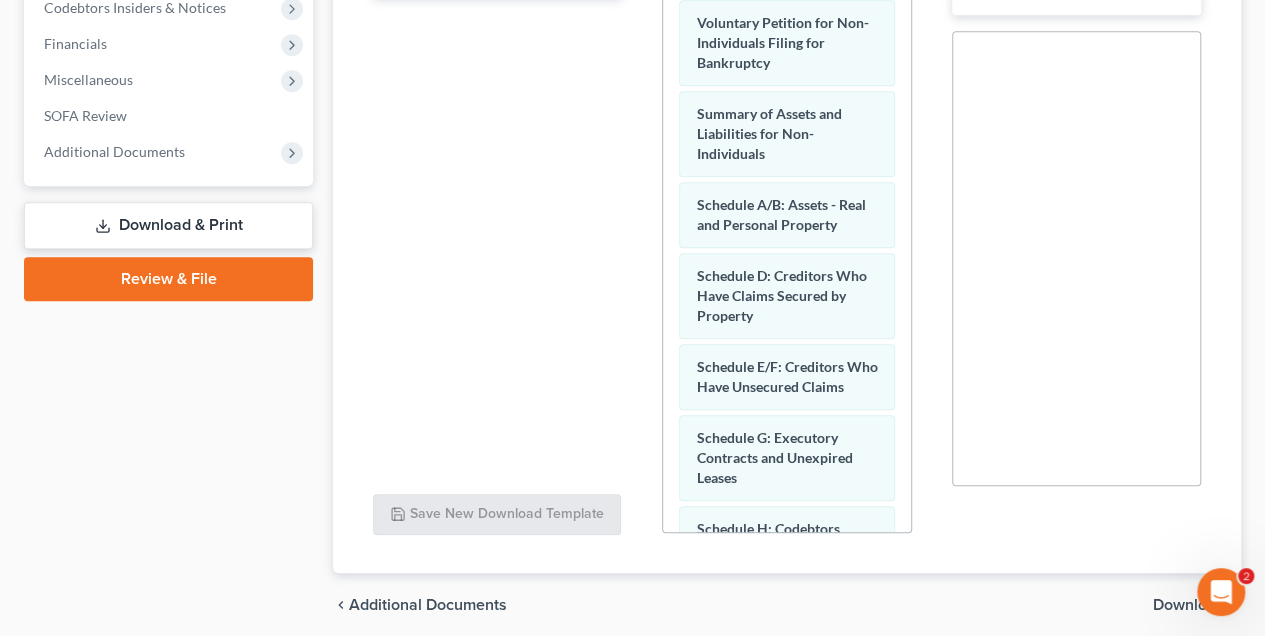 scroll, scrollTop: 617, scrollLeft: 0, axis: vertical 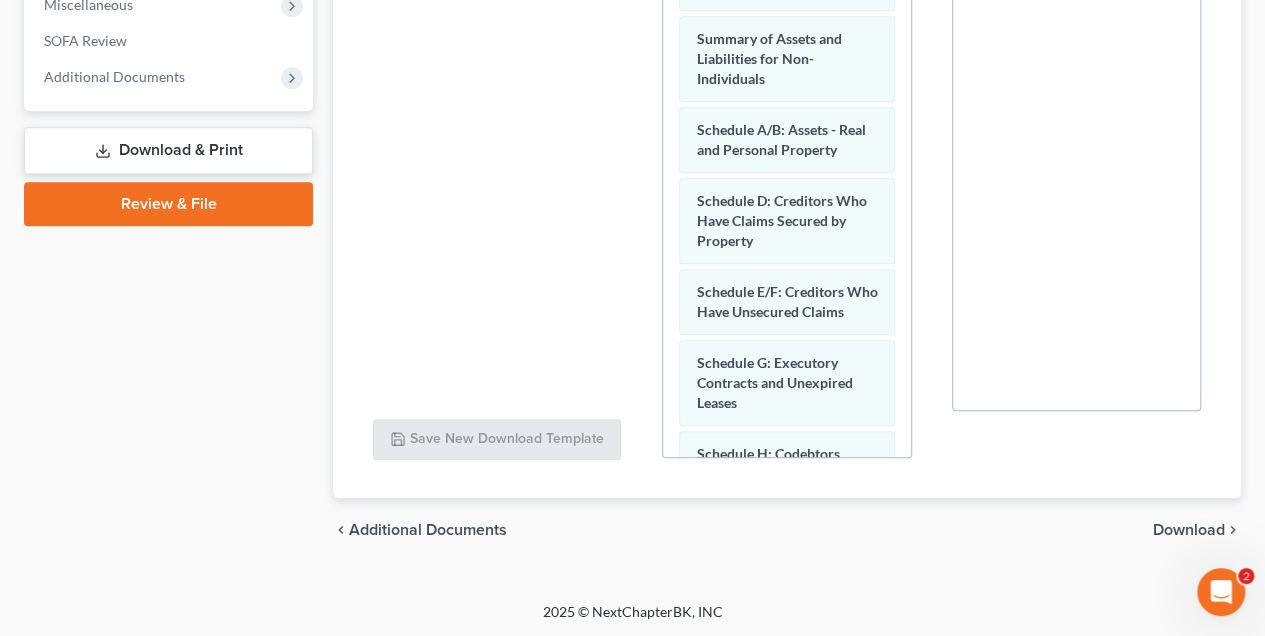 click on "Download" at bounding box center (1189, 530) 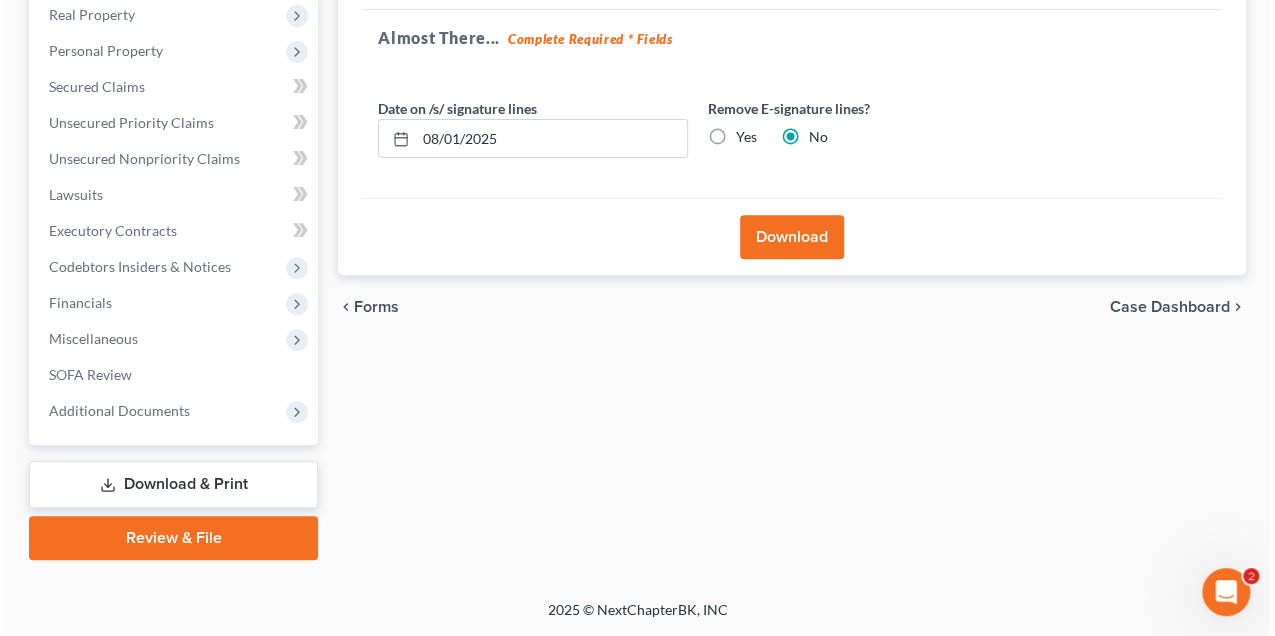 scroll, scrollTop: 280, scrollLeft: 0, axis: vertical 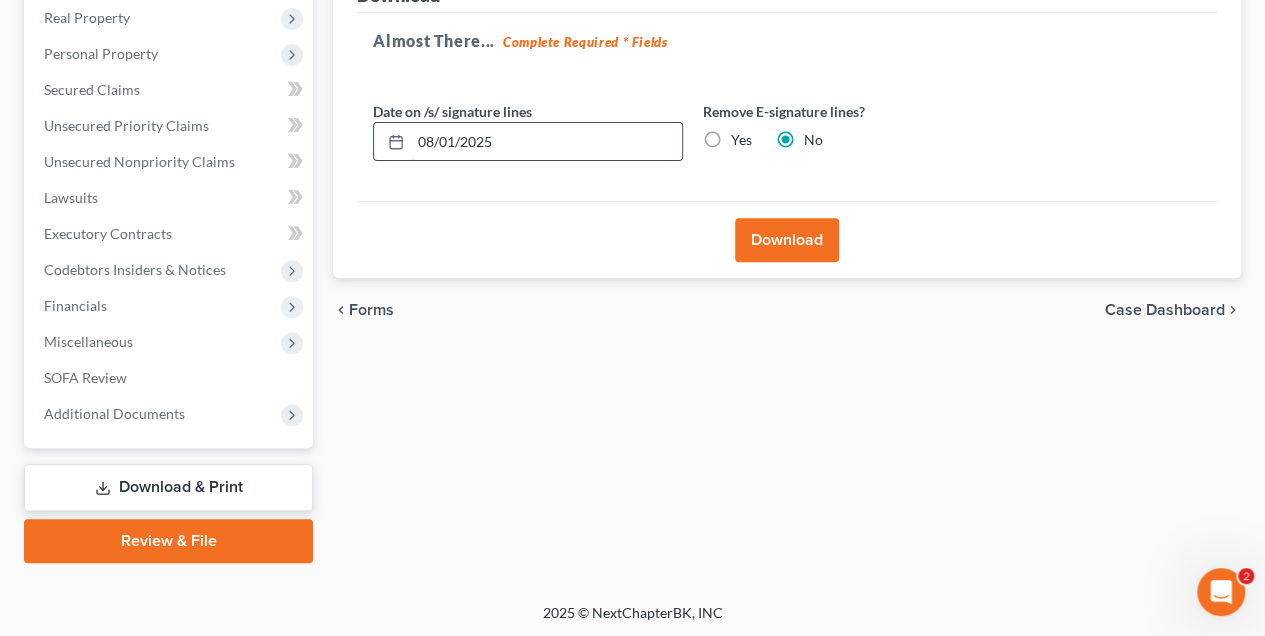 click on "08/01/2025" at bounding box center (546, 142) 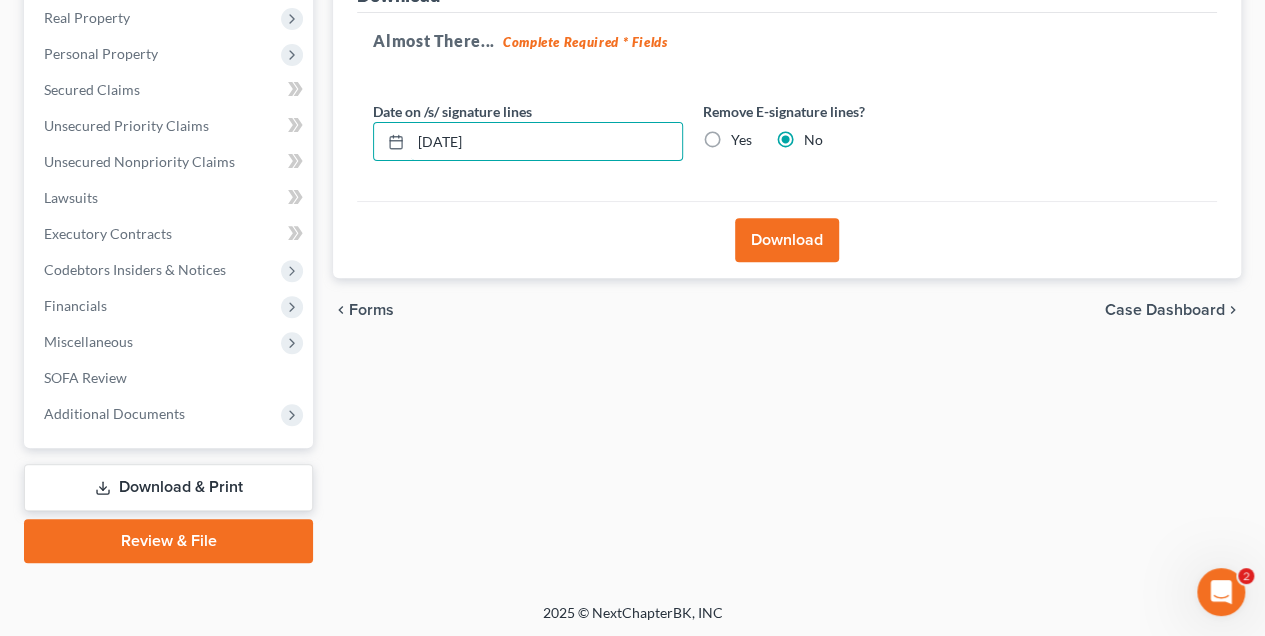 type on "[DATE]" 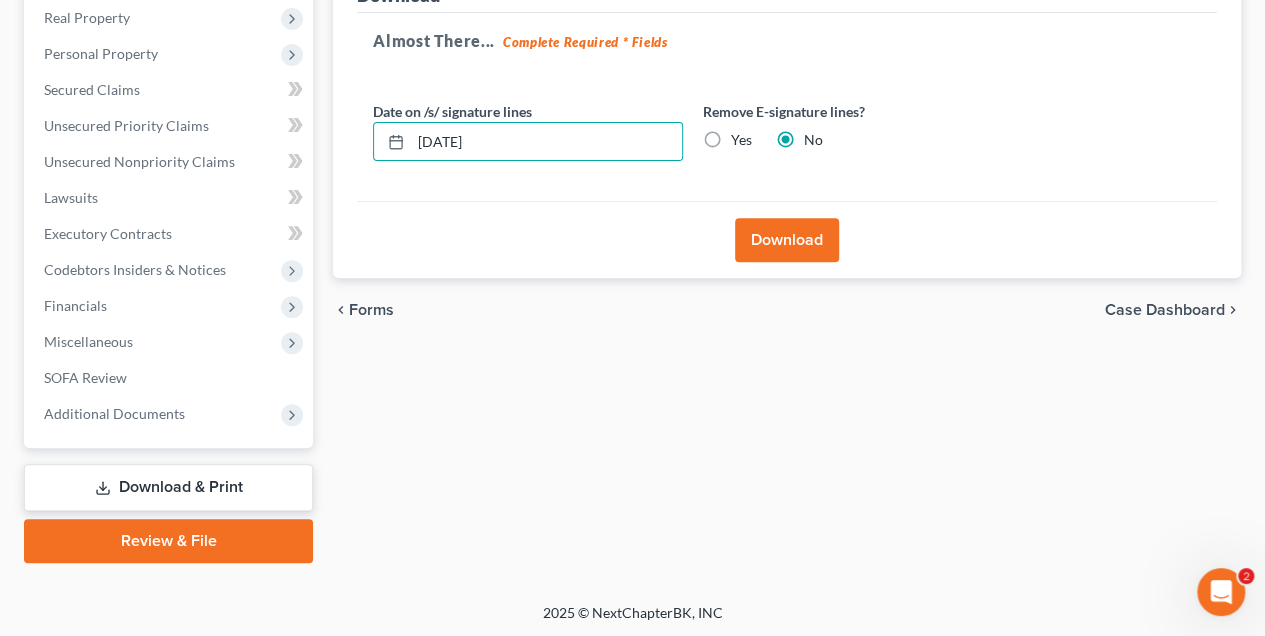 click on "Yes" at bounding box center [741, 140] 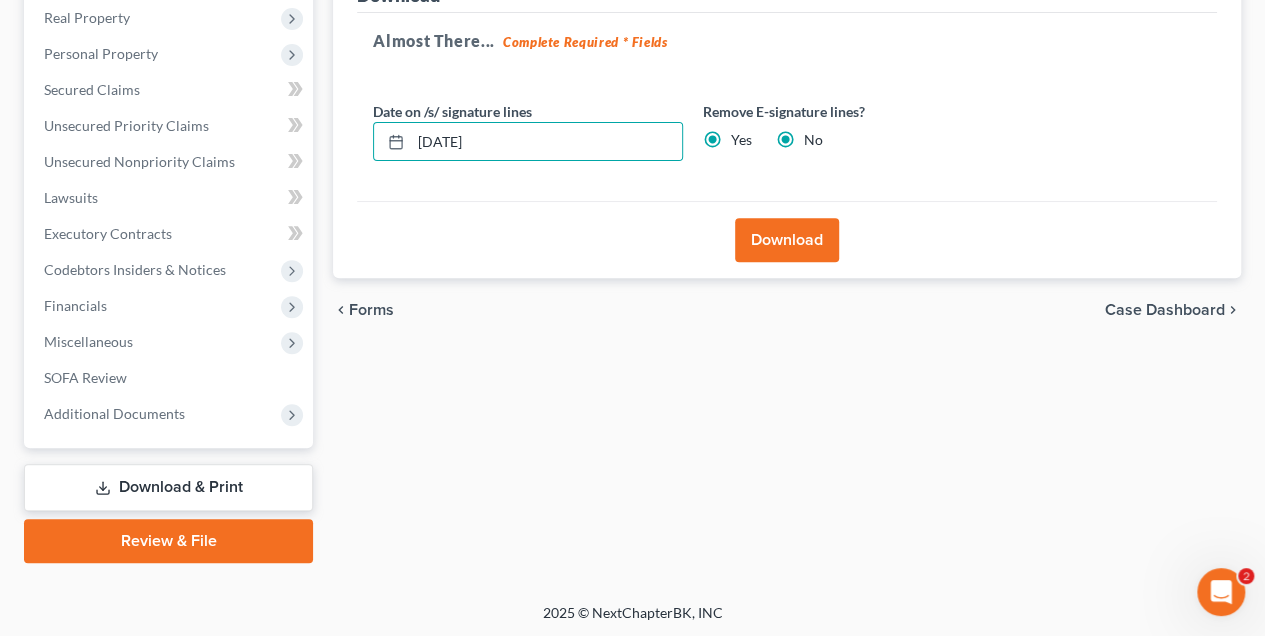 radio on "false" 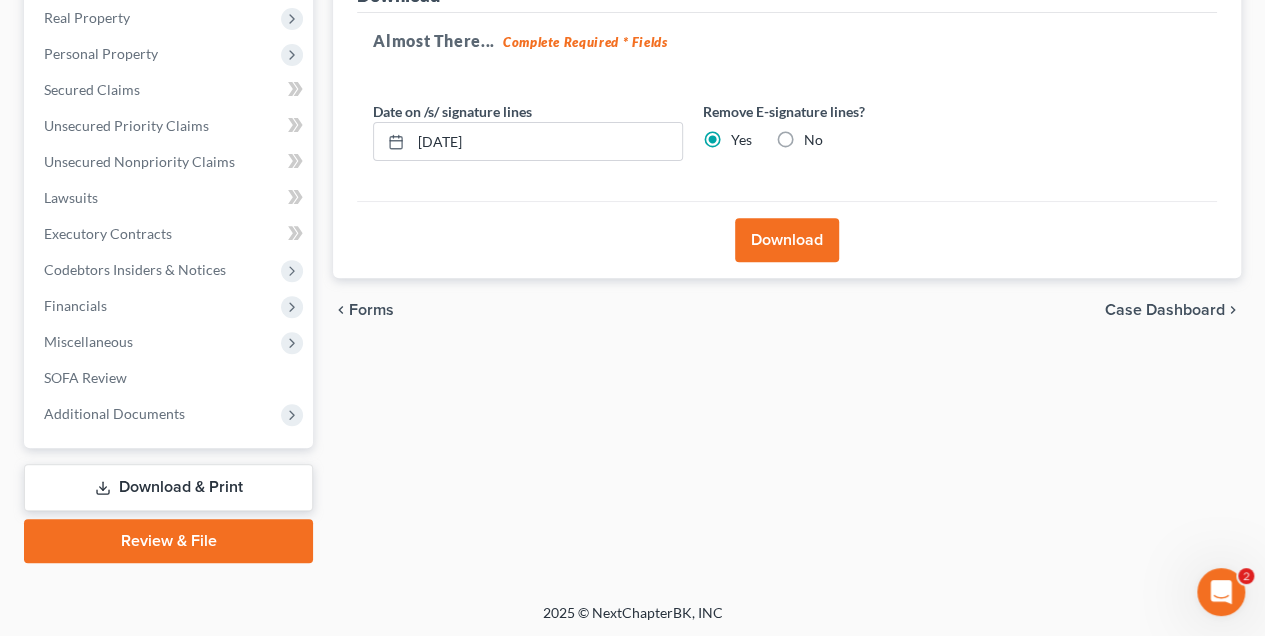 click on "Download" at bounding box center [787, 240] 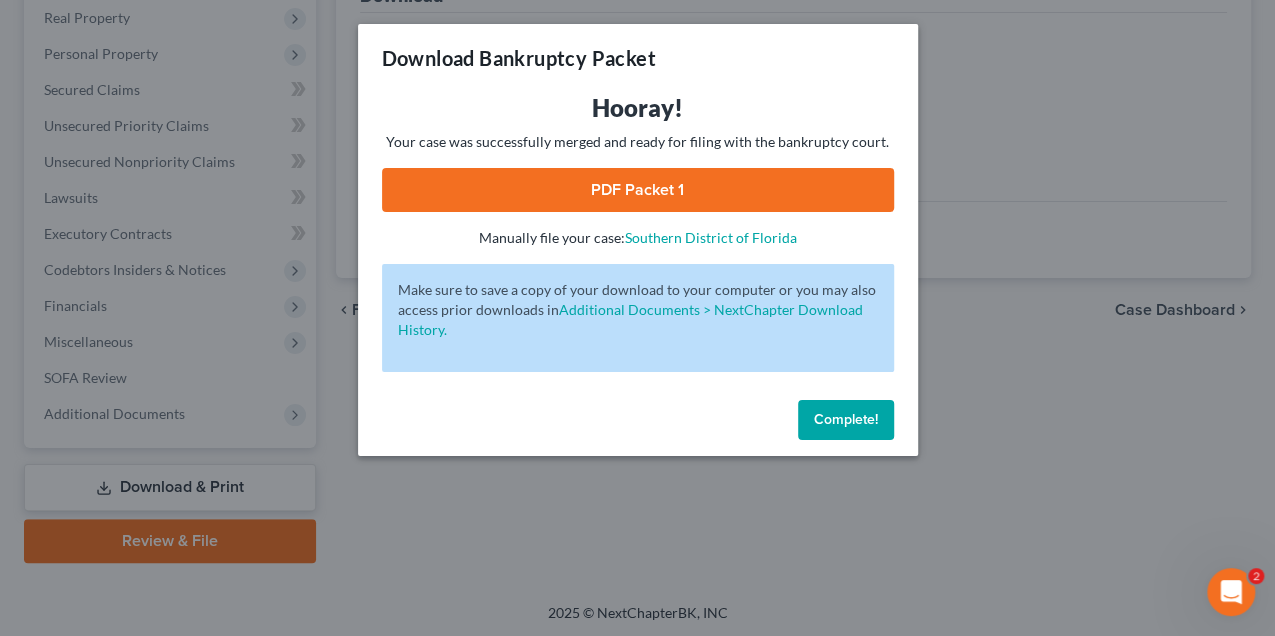 click on "PDF Packet 1" at bounding box center [638, 190] 